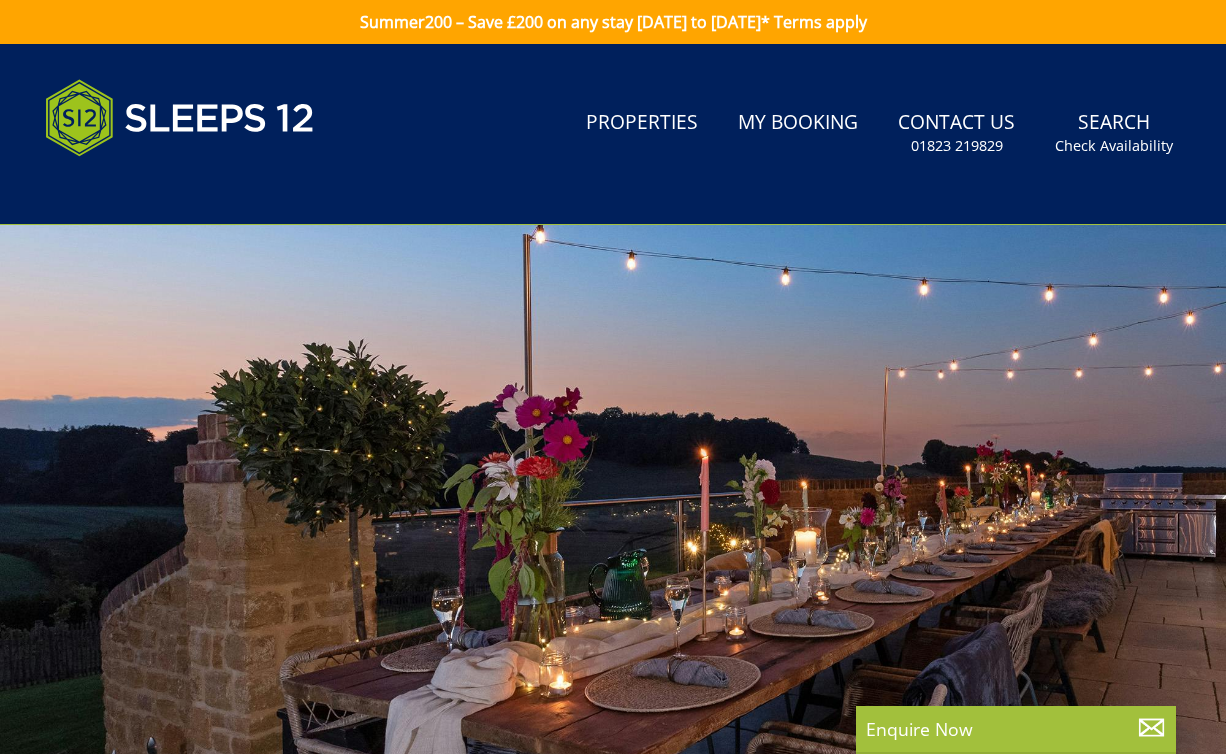 scroll, scrollTop: 0, scrollLeft: 0, axis: both 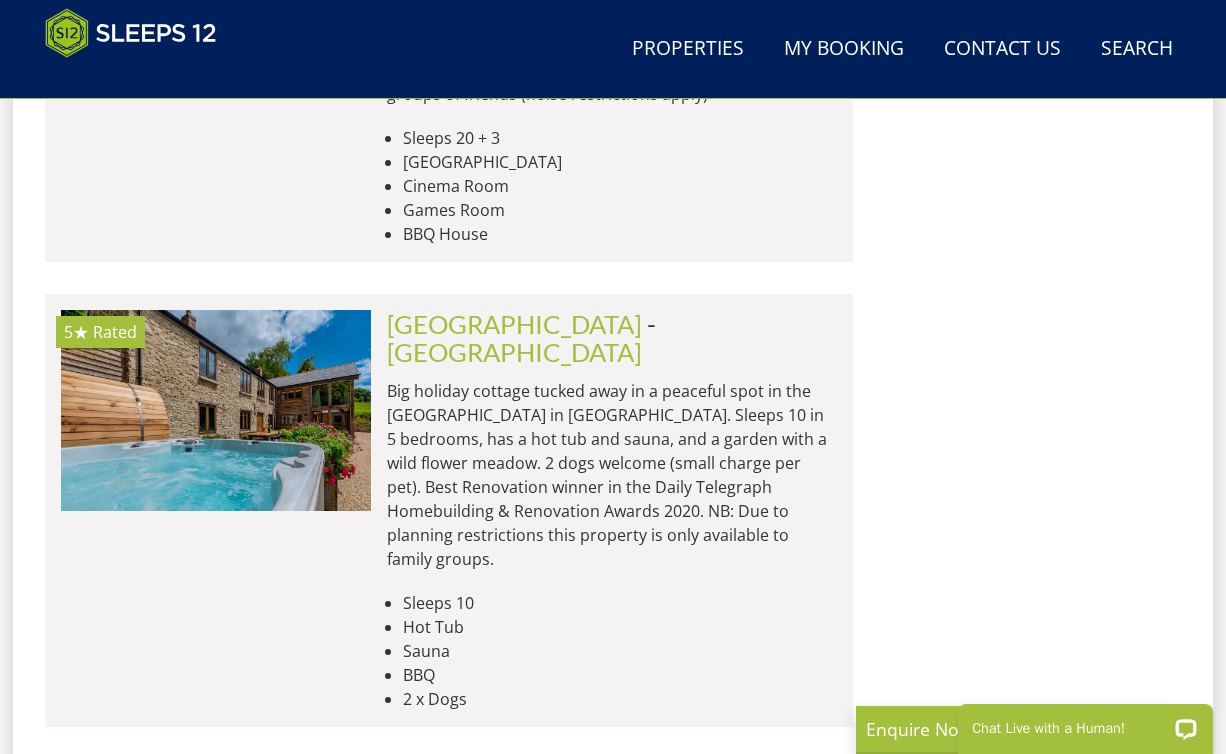 click on "Owner Login" at bounding box center (556, 1162) 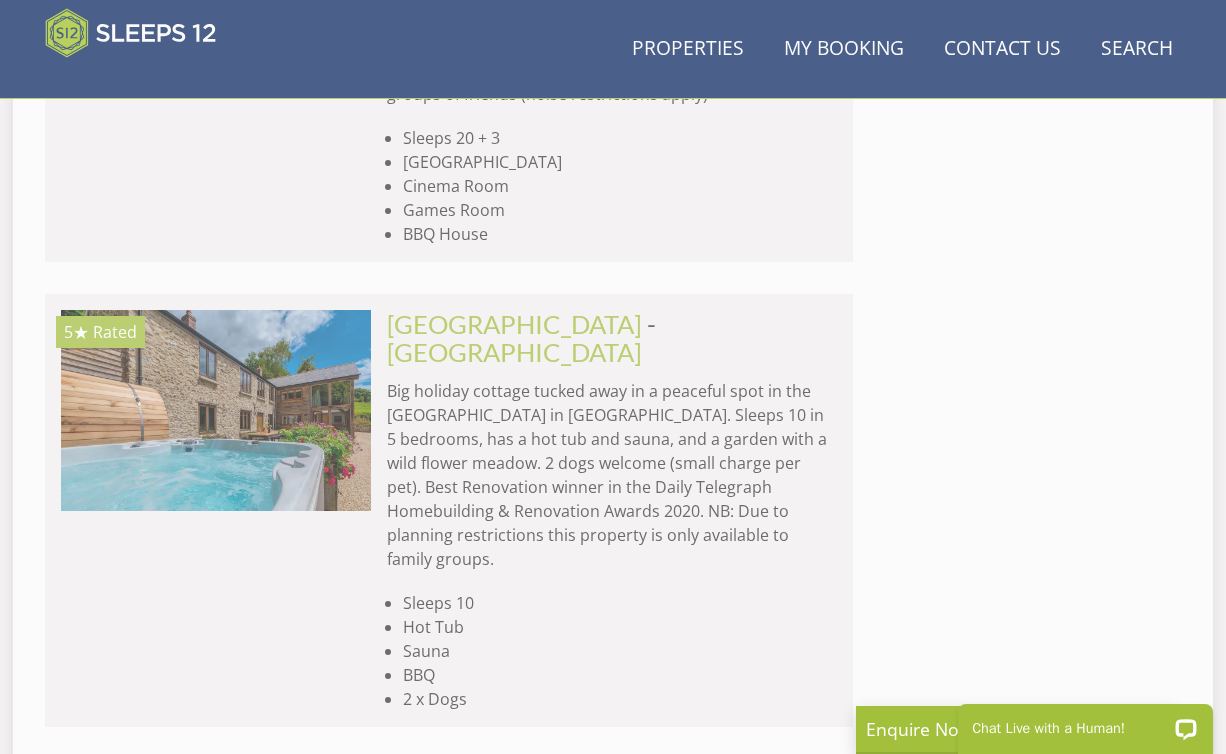scroll, scrollTop: 0, scrollLeft: 0, axis: both 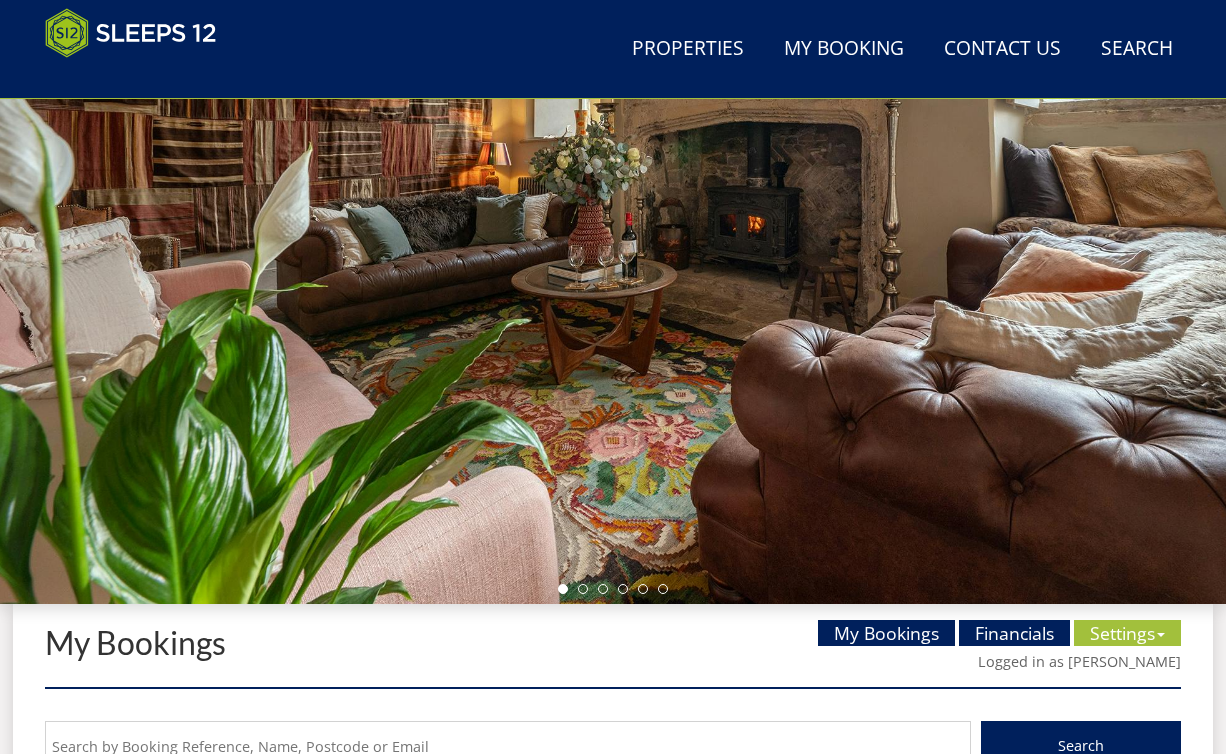 click at bounding box center (613, 260) 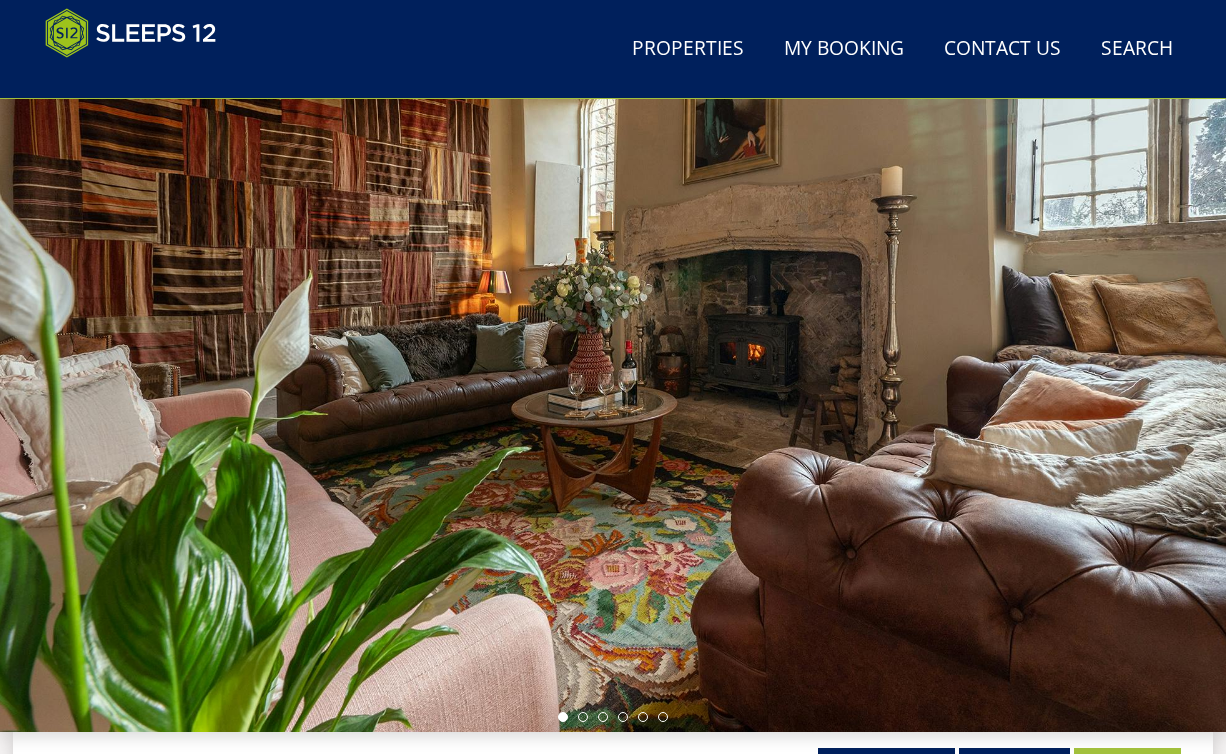 scroll, scrollTop: 0, scrollLeft: 0, axis: both 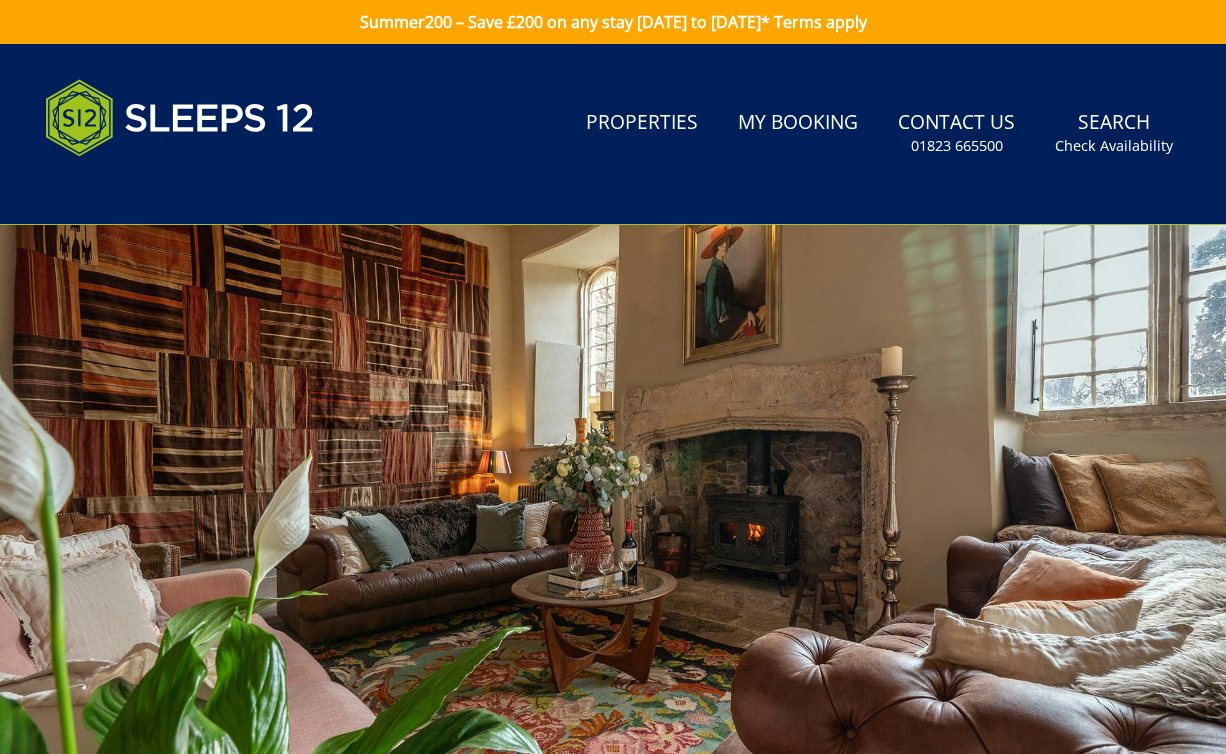 click at bounding box center (613, 568) 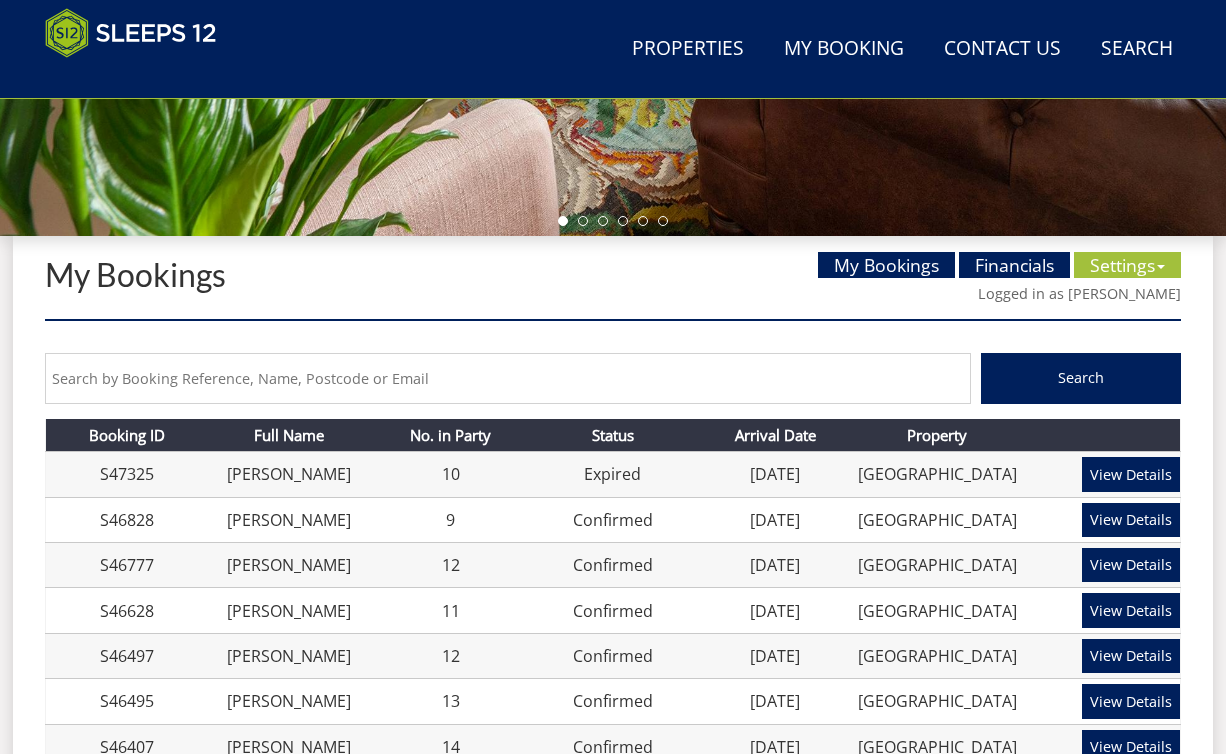 scroll, scrollTop: 599, scrollLeft: 0, axis: vertical 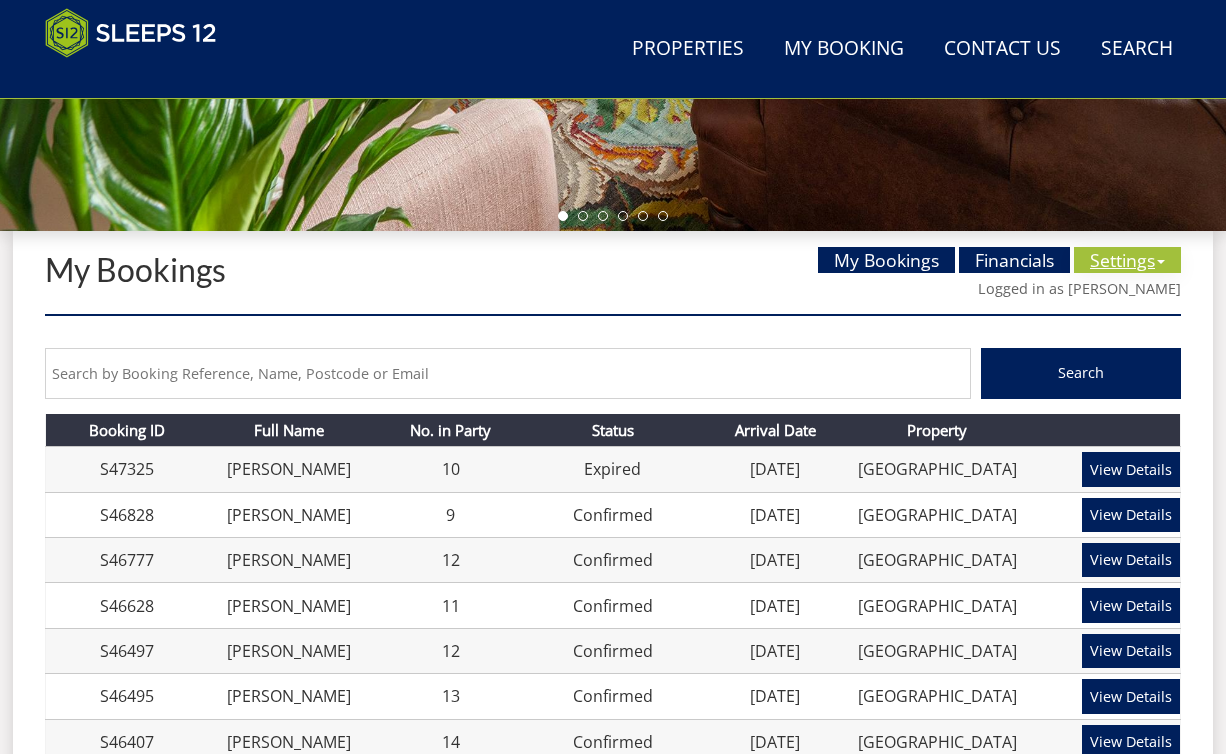 click on "Settings" at bounding box center (1127, 260) 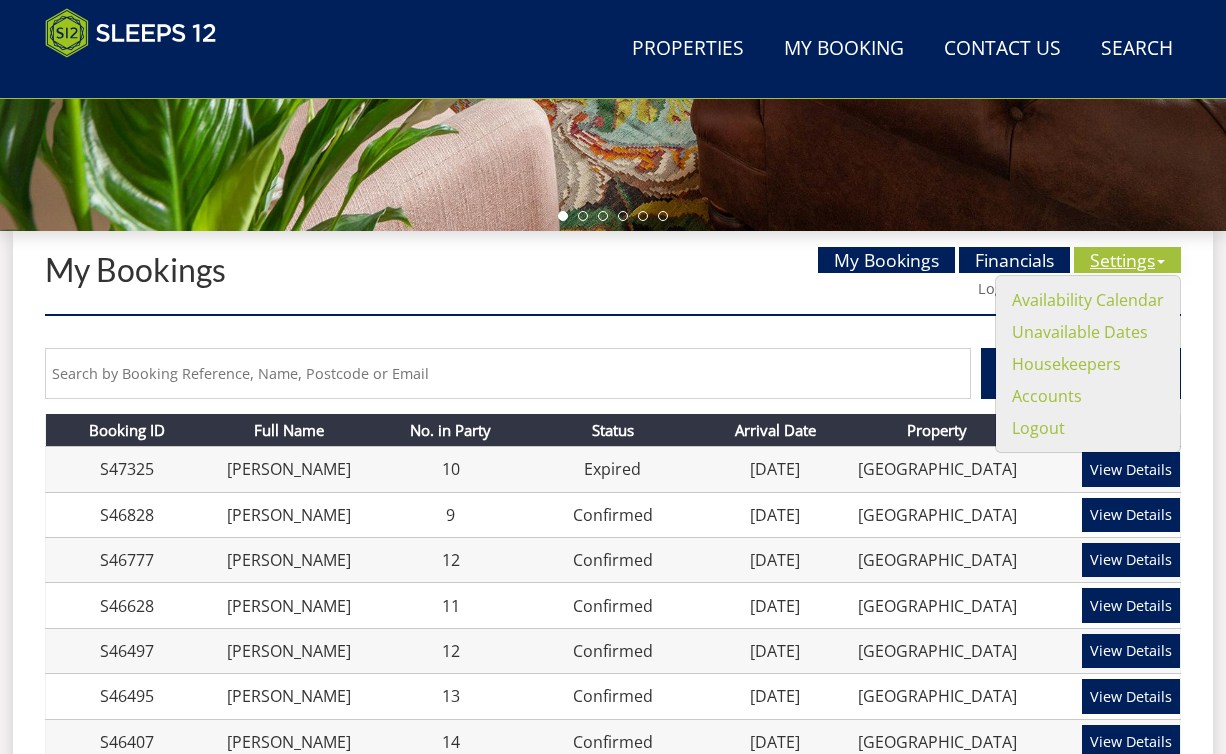 click on "Settings" at bounding box center (1127, 260) 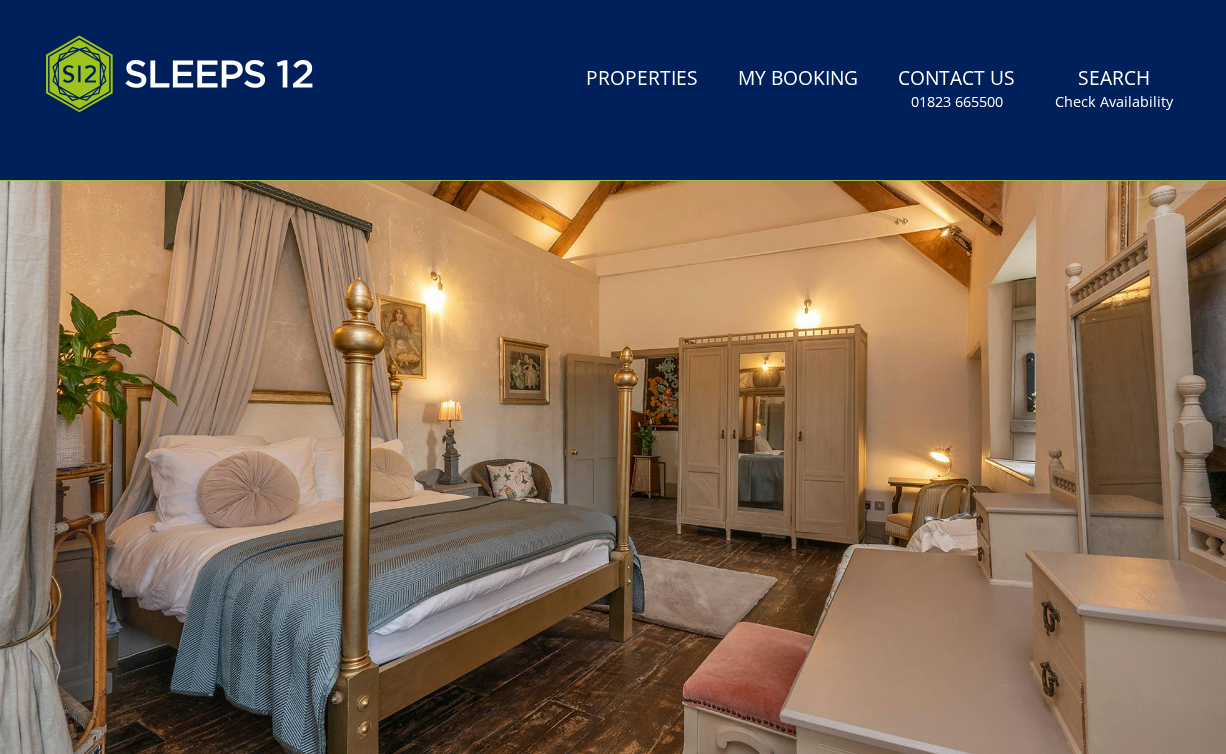 scroll, scrollTop: 72, scrollLeft: 0, axis: vertical 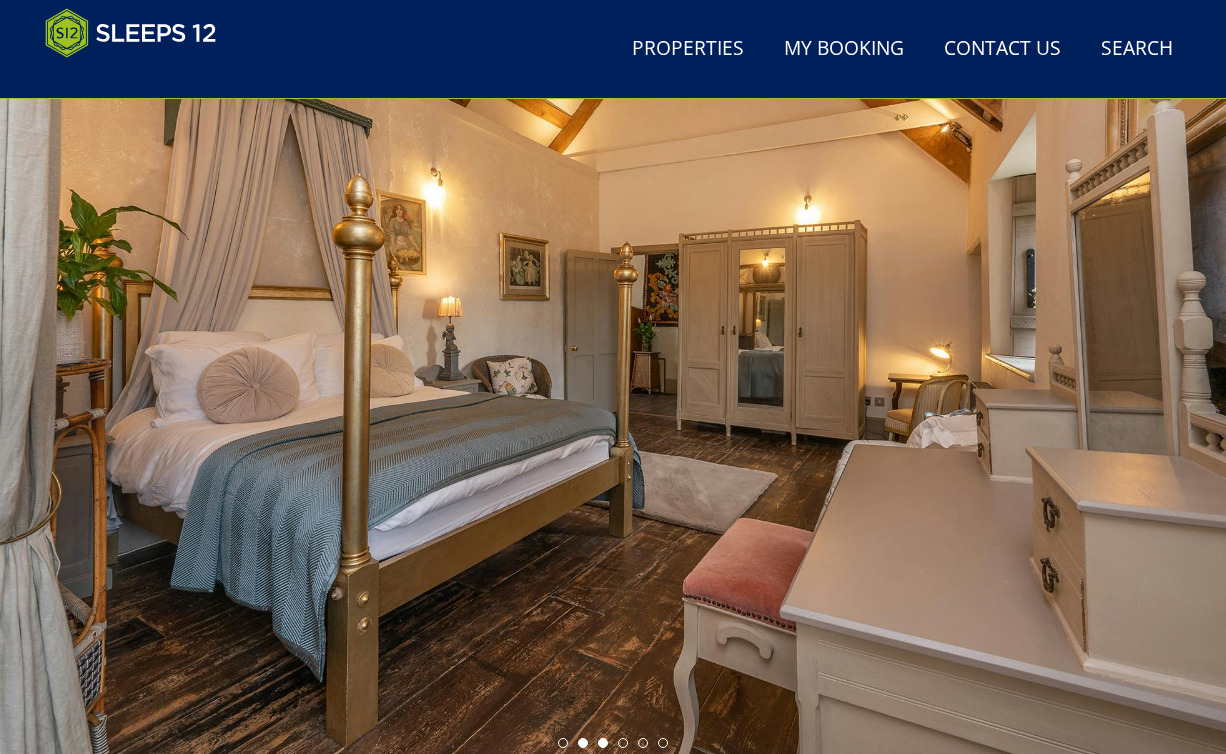 click at bounding box center (603, 743) 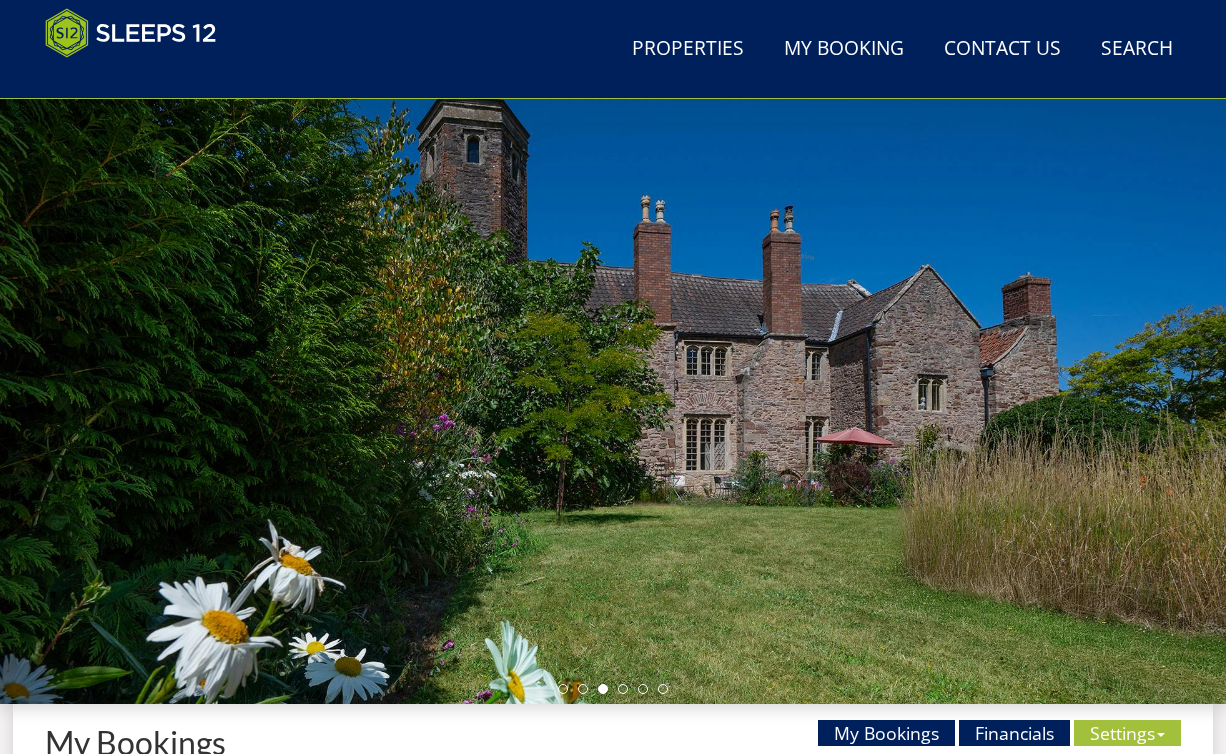 scroll, scrollTop: 107, scrollLeft: 0, axis: vertical 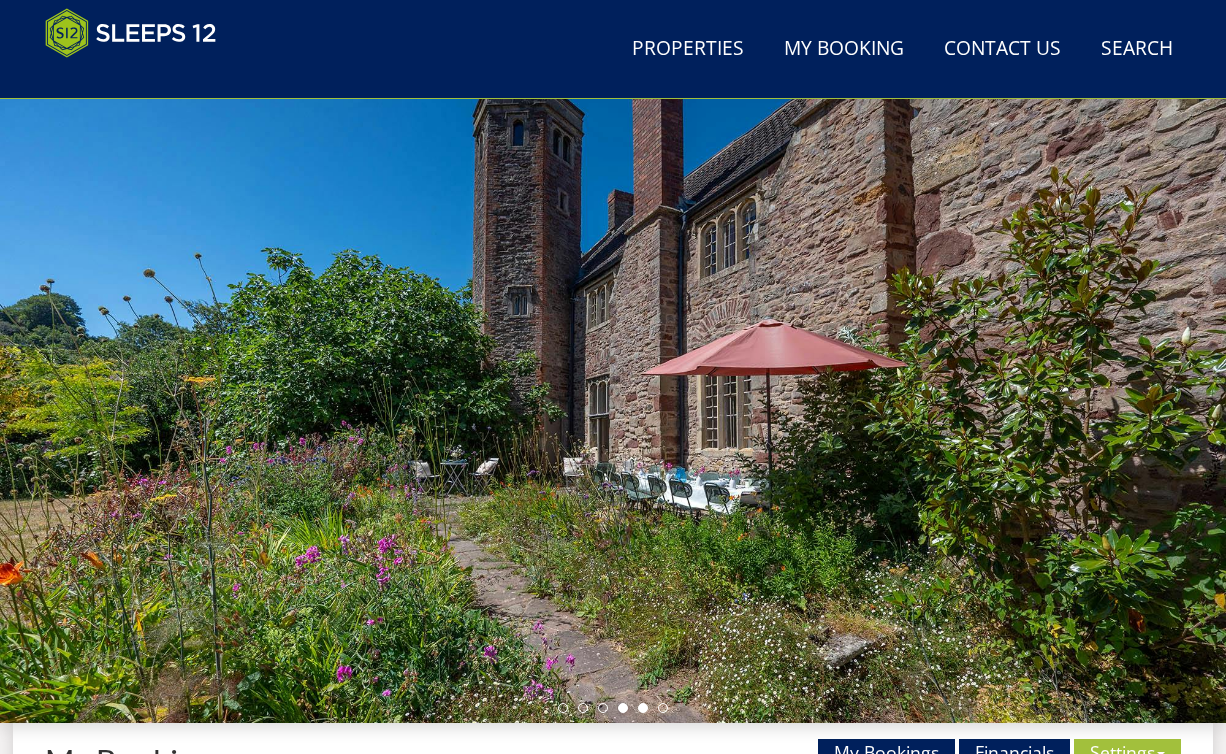 click at bounding box center (643, 708) 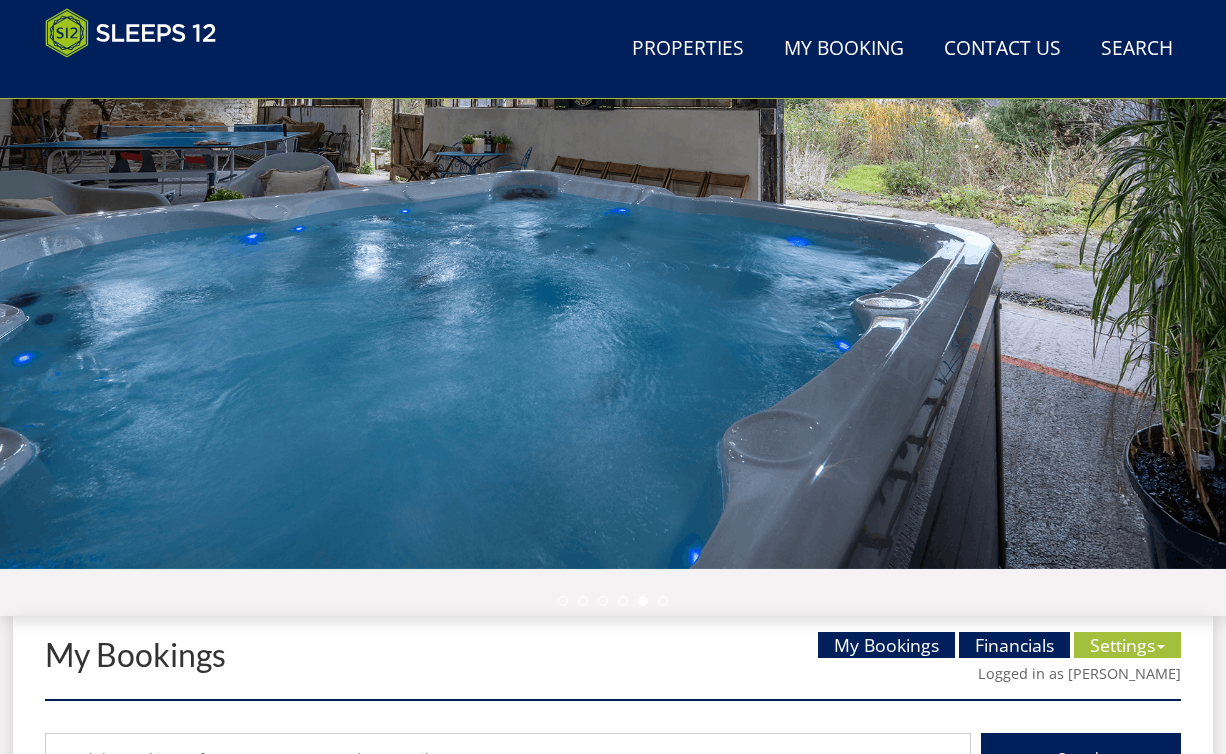 scroll, scrollTop: 217, scrollLeft: 0, axis: vertical 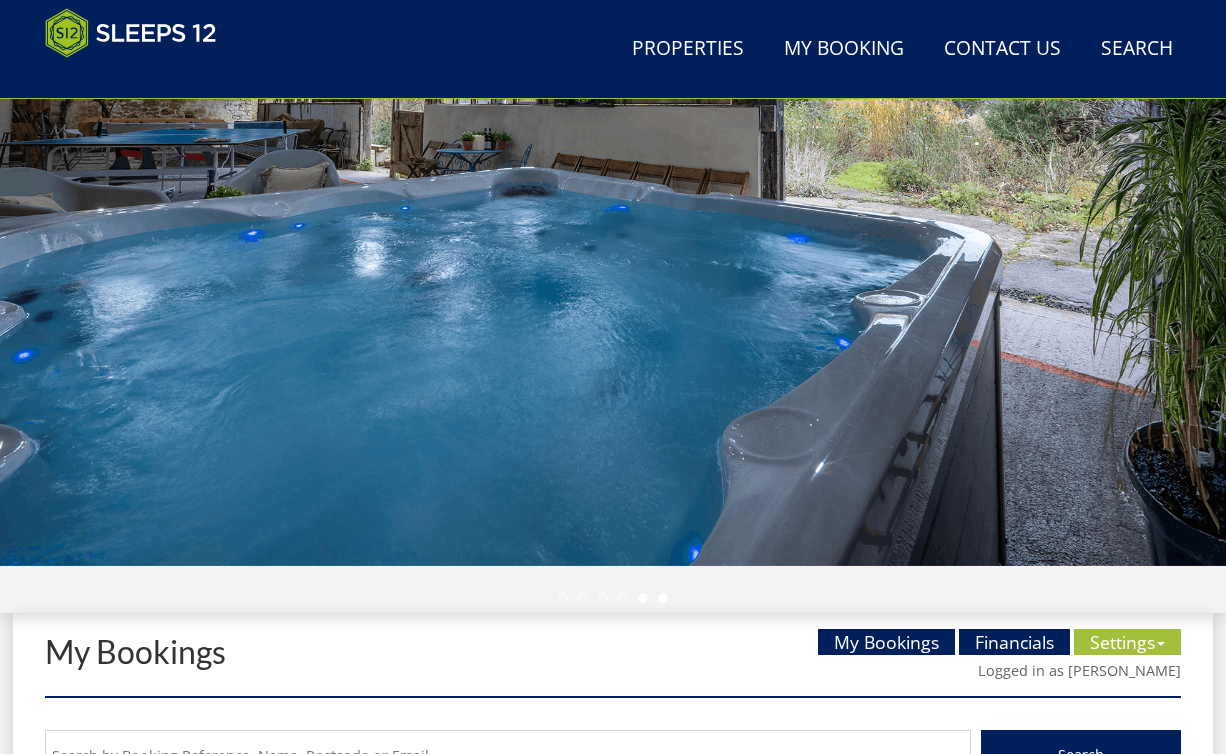 click at bounding box center (663, 598) 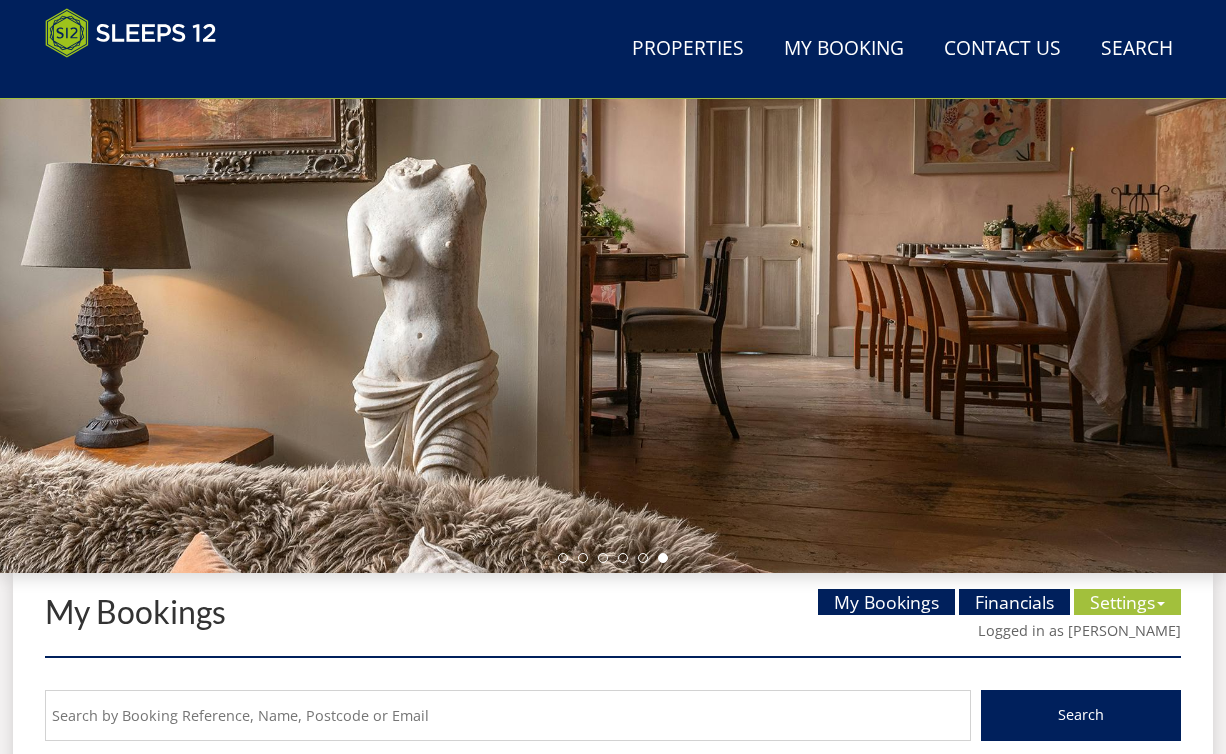 scroll, scrollTop: 290, scrollLeft: 0, axis: vertical 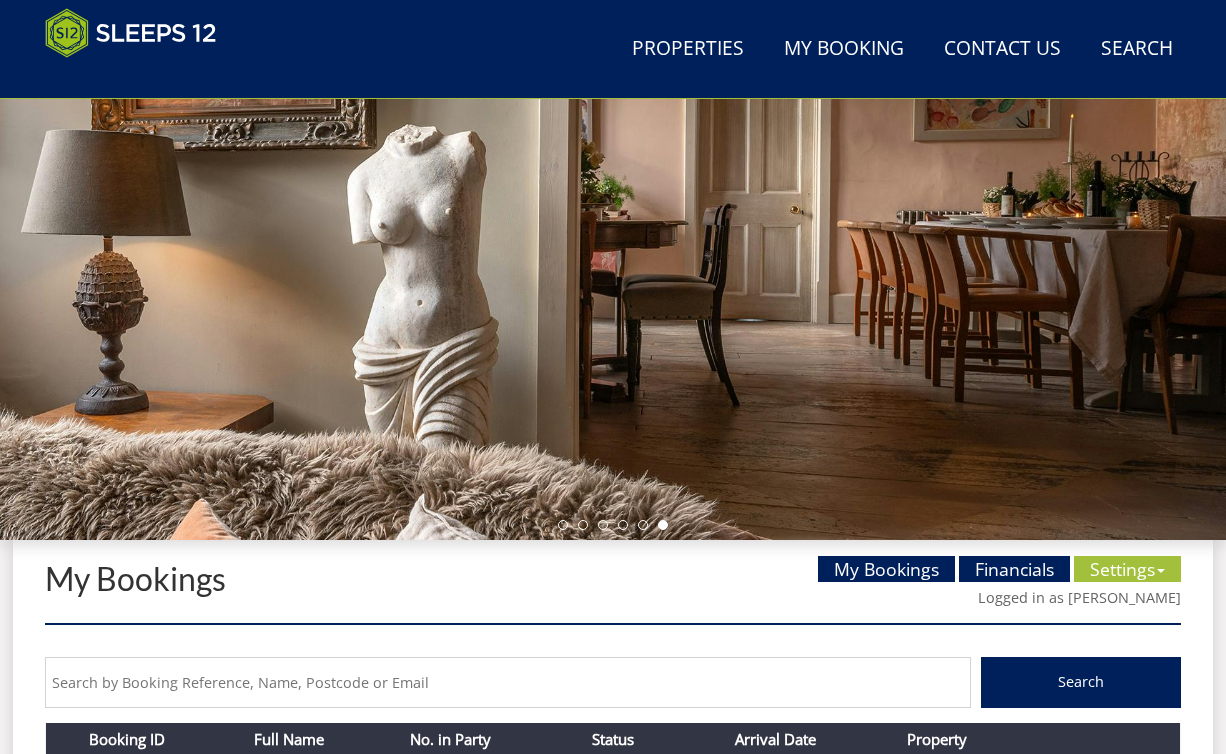 click at bounding box center [613, 196] 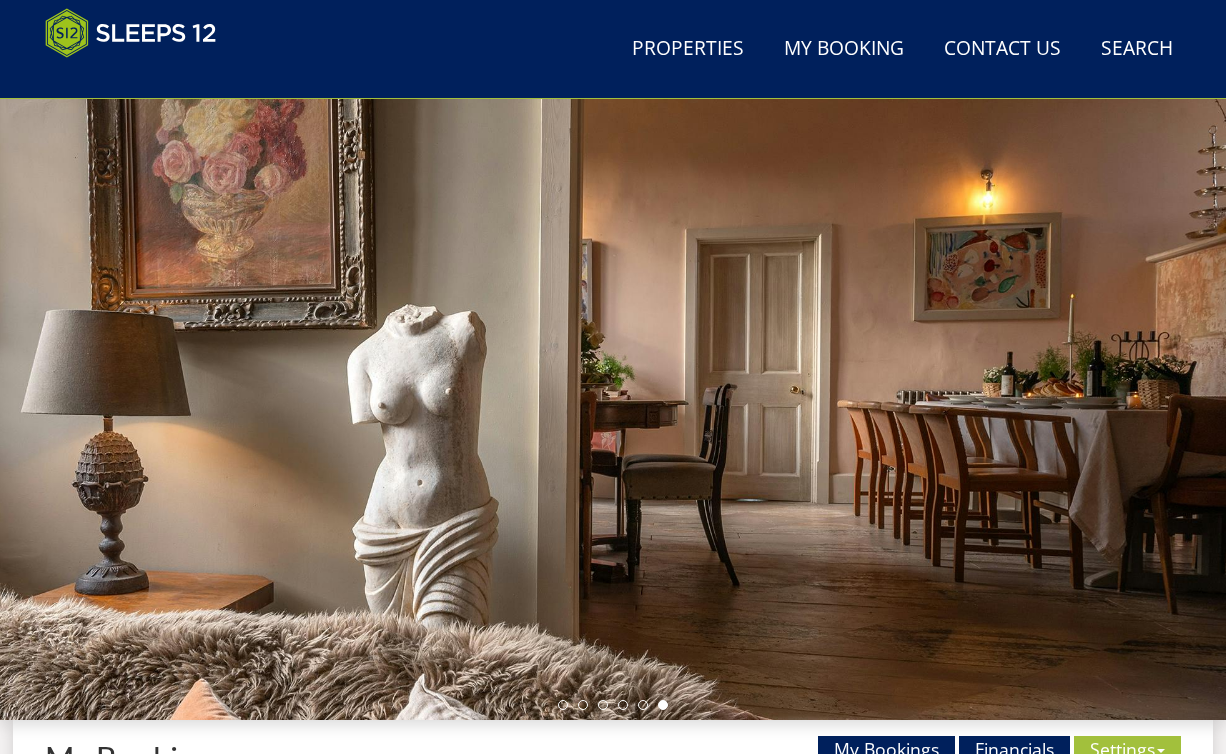 scroll, scrollTop: 167, scrollLeft: 0, axis: vertical 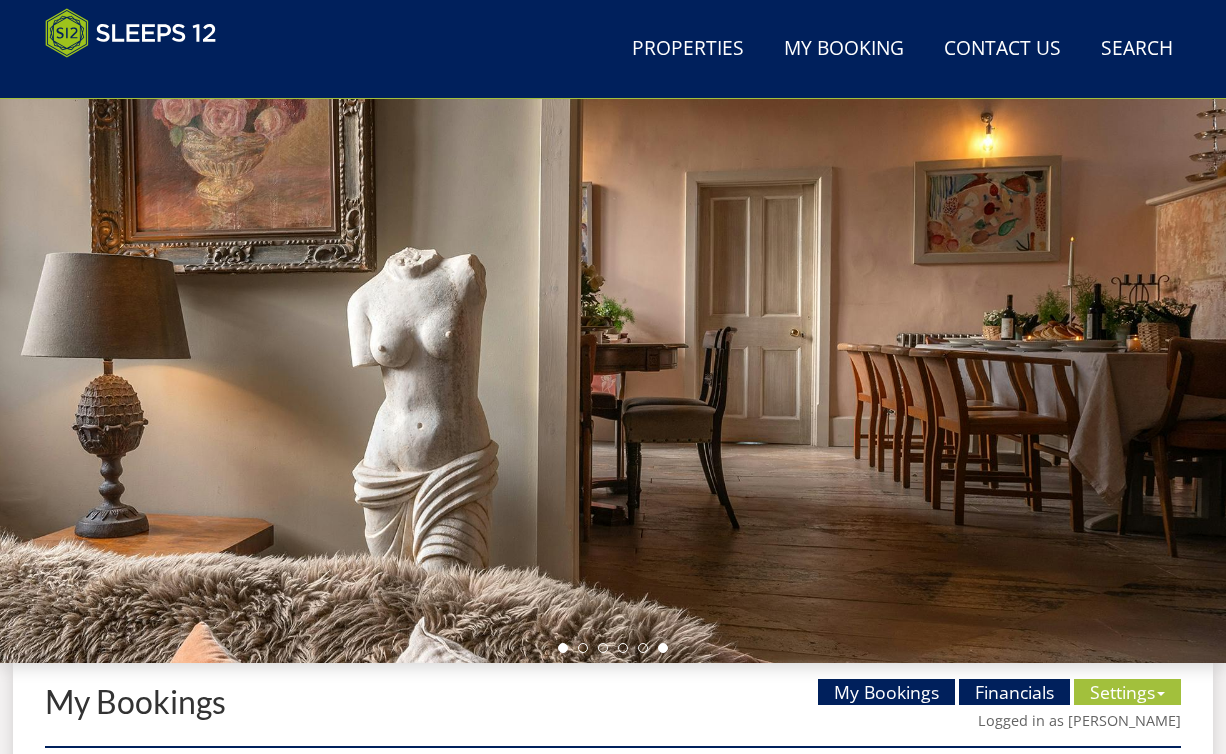 click at bounding box center (563, 648) 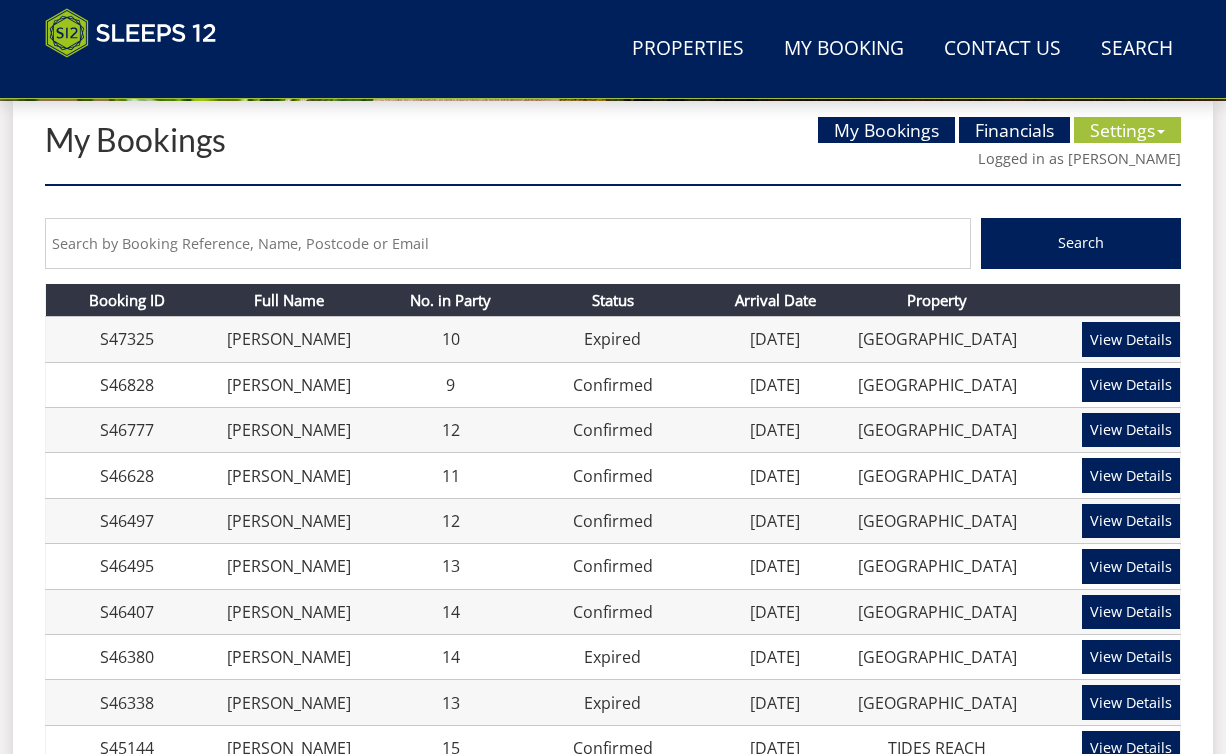 scroll, scrollTop: 581, scrollLeft: 0, axis: vertical 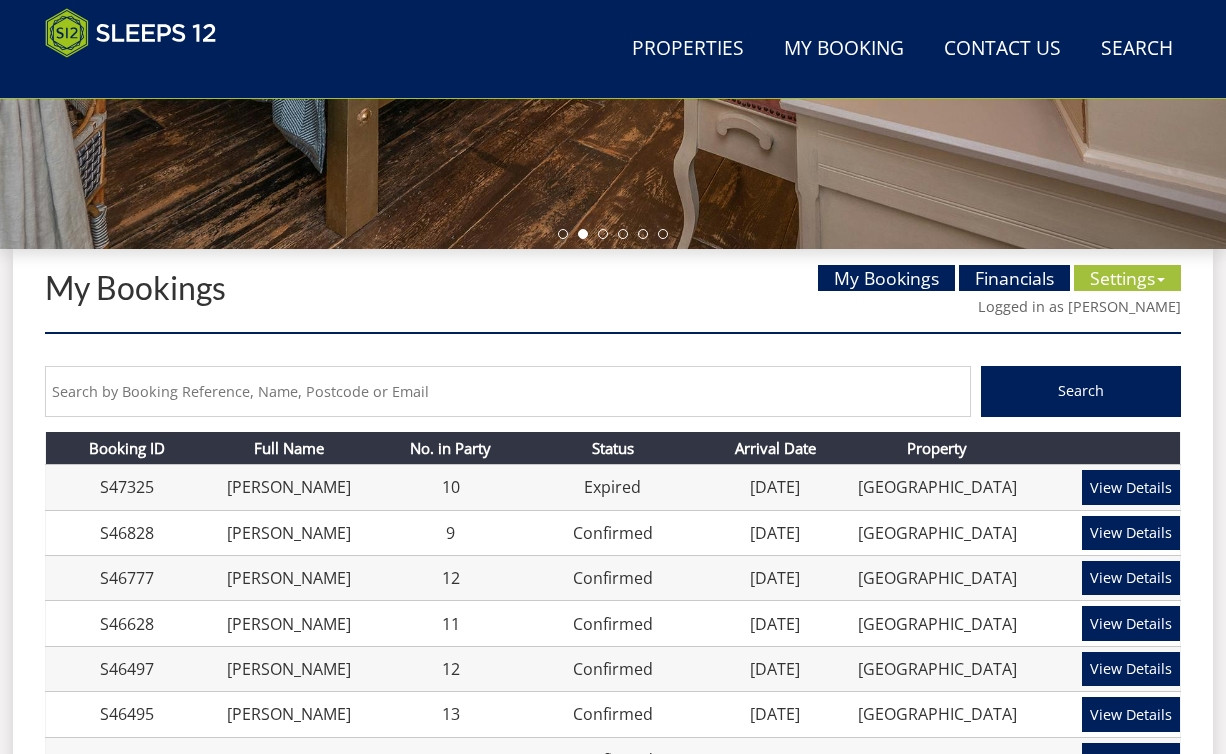 click at bounding box center [508, 391] 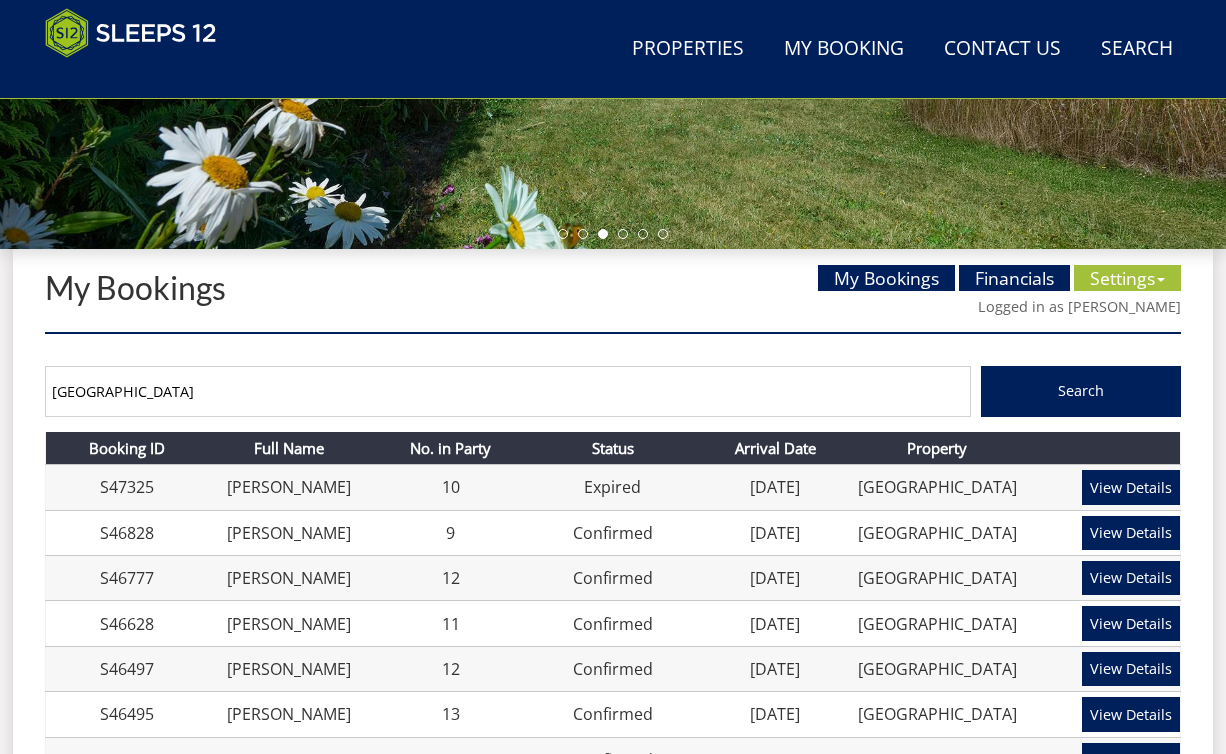 type on "[GEOGRAPHIC_DATA]" 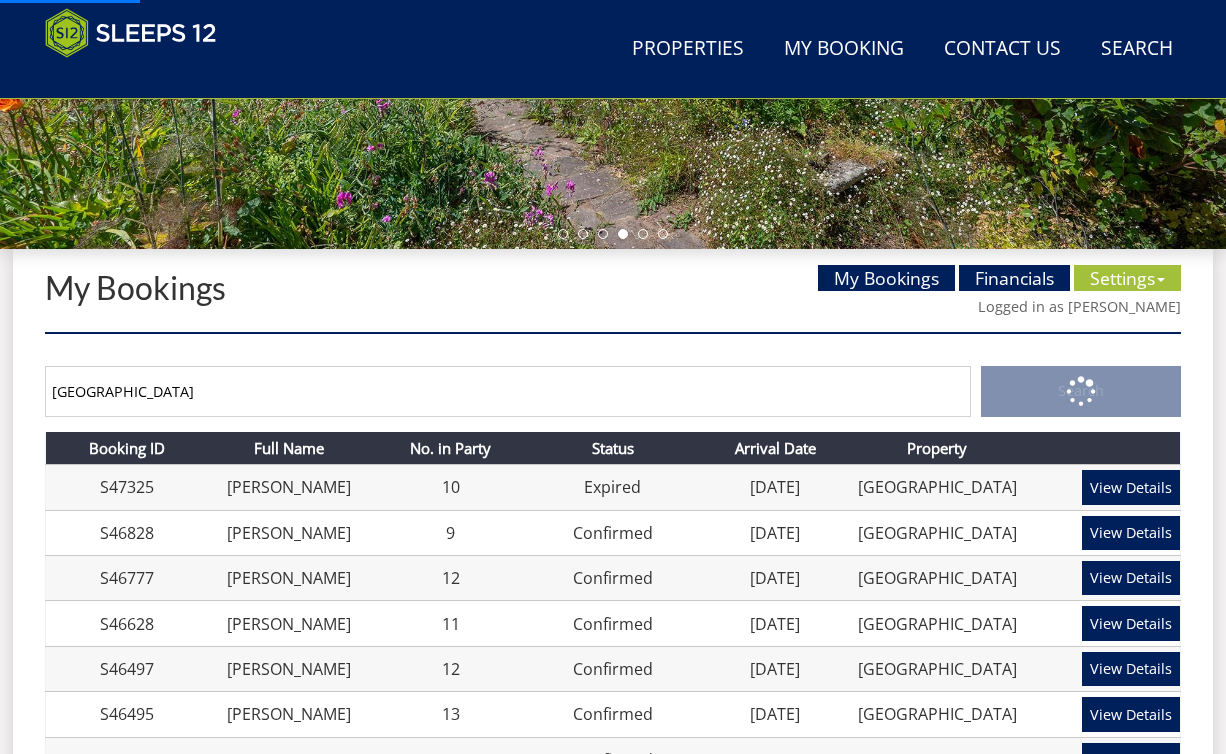 scroll, scrollTop: 0, scrollLeft: 0, axis: both 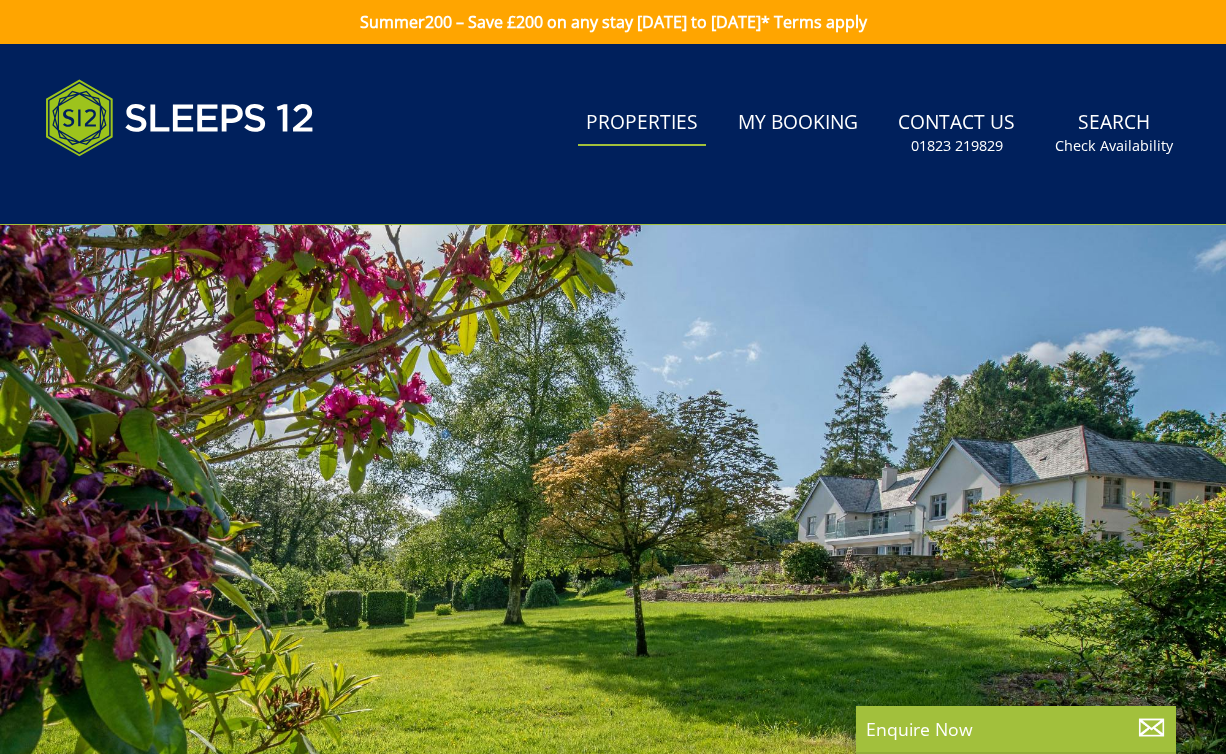 click on "Properties" at bounding box center [642, 123] 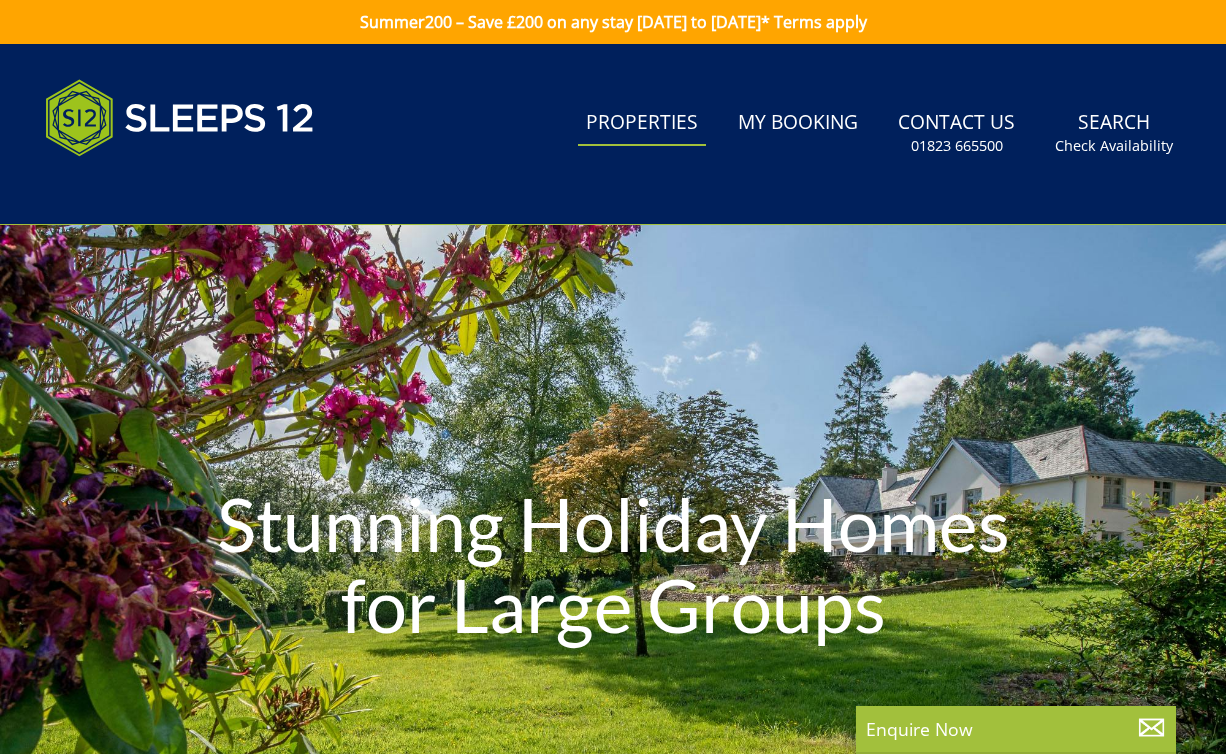 click on "Search
Menu
Properties
My Booking
Contact Us  01823 665500
Search  Check Availability" at bounding box center (613, 134) 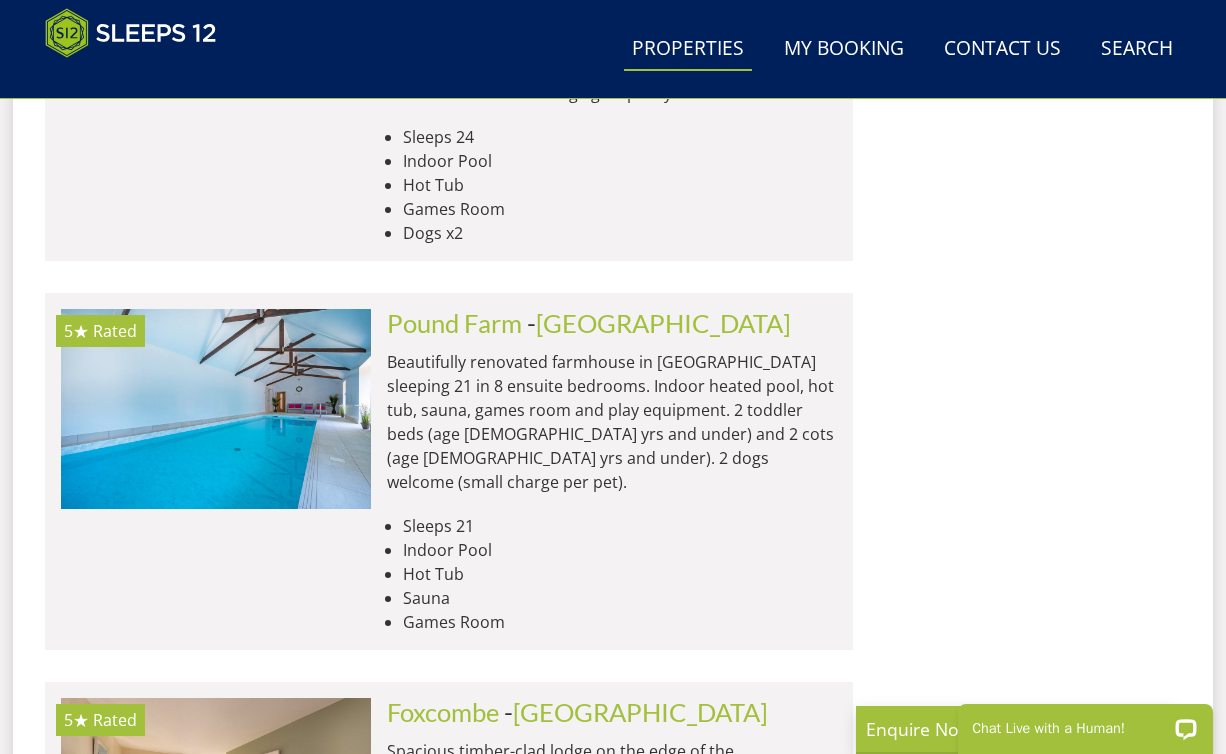 scroll, scrollTop: 3588, scrollLeft: 0, axis: vertical 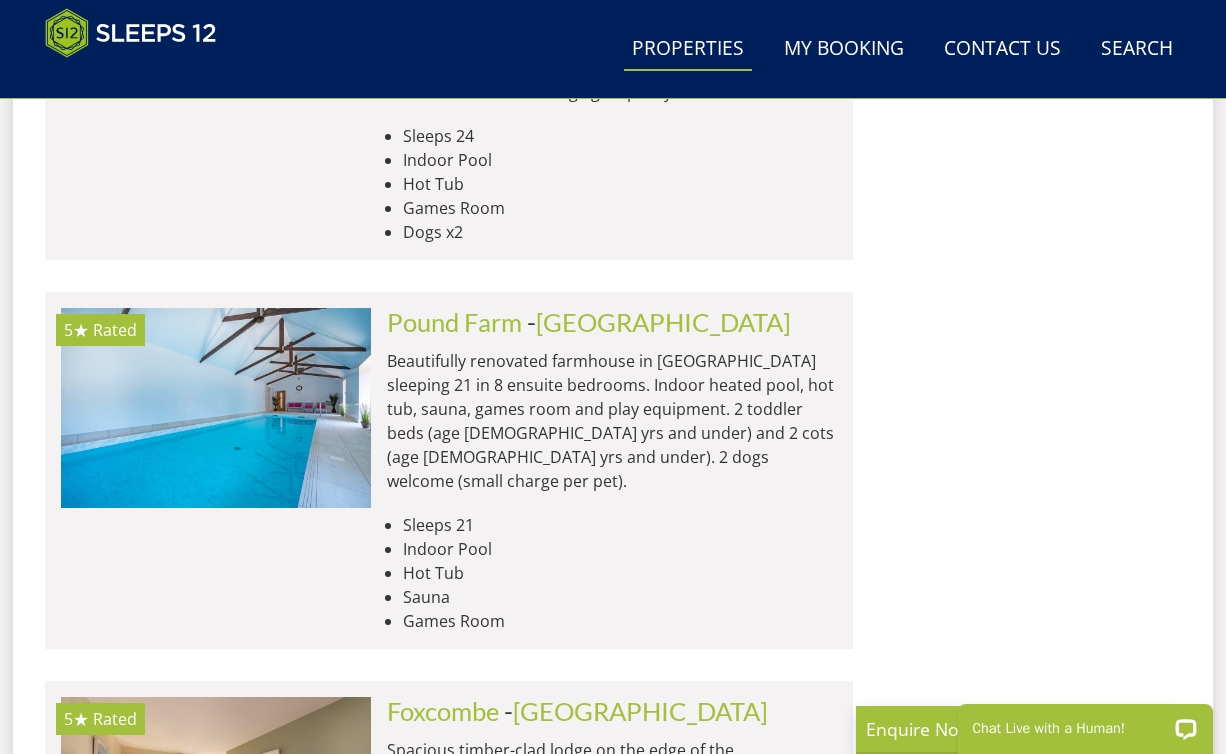 click on "Properties" at bounding box center (688, 49) 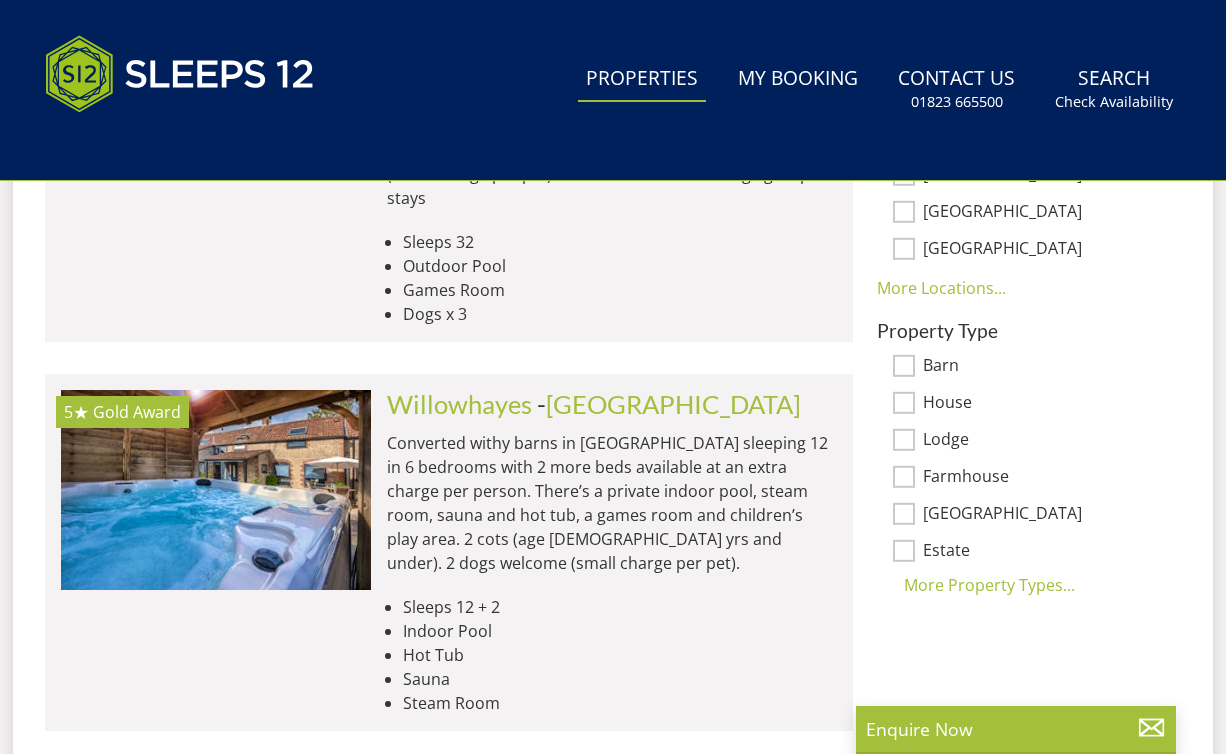 scroll, scrollTop: 0, scrollLeft: 0, axis: both 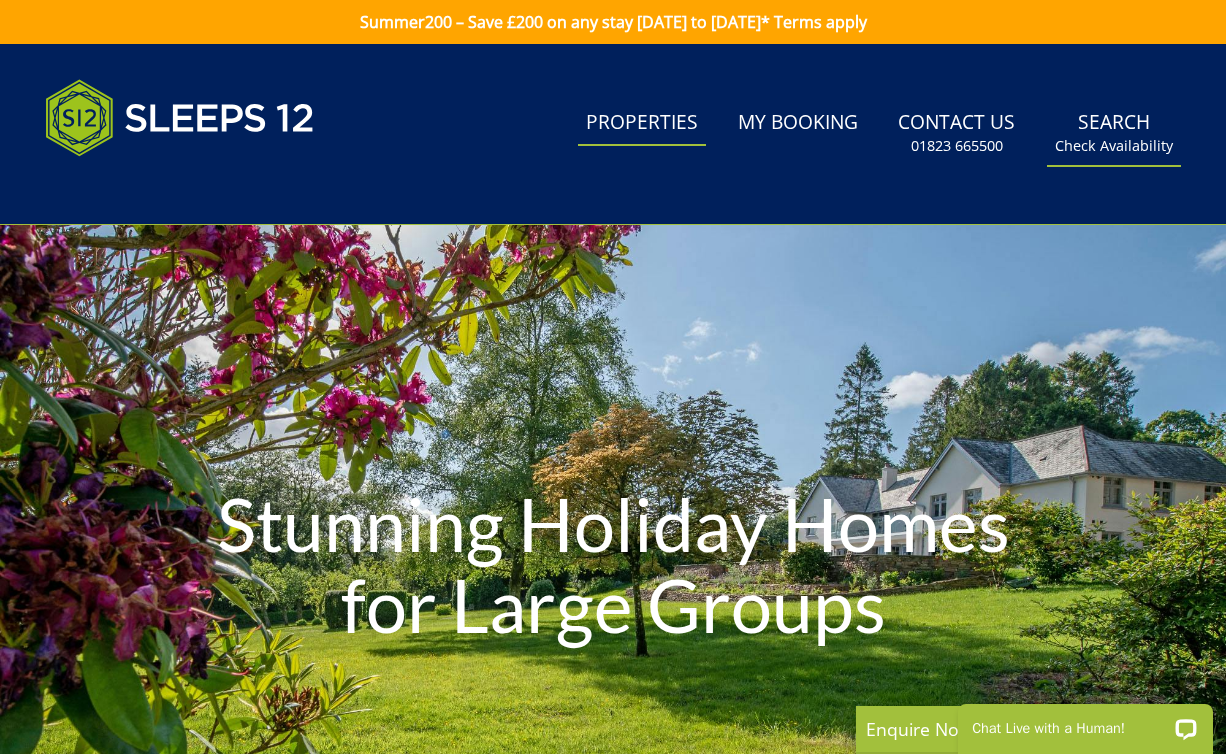 click on "Search  Check Availability" at bounding box center [1114, 133] 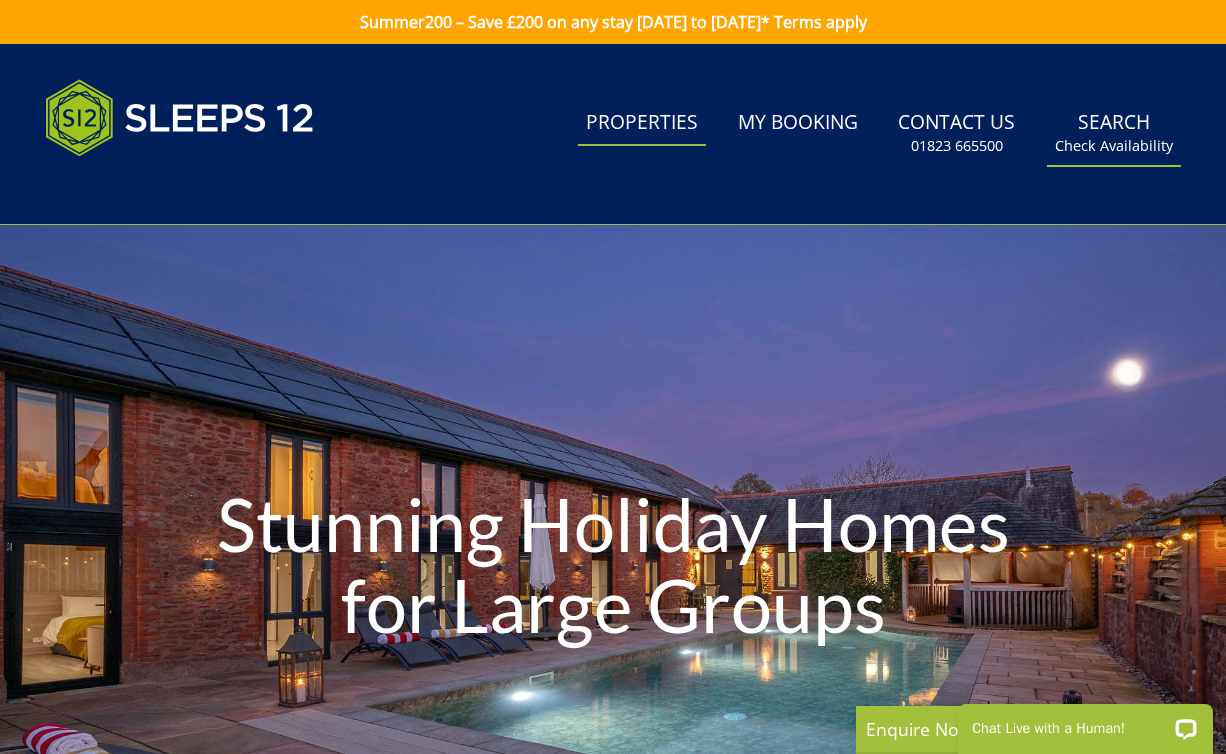 click on "Search  Check Availability" at bounding box center (1114, 133) 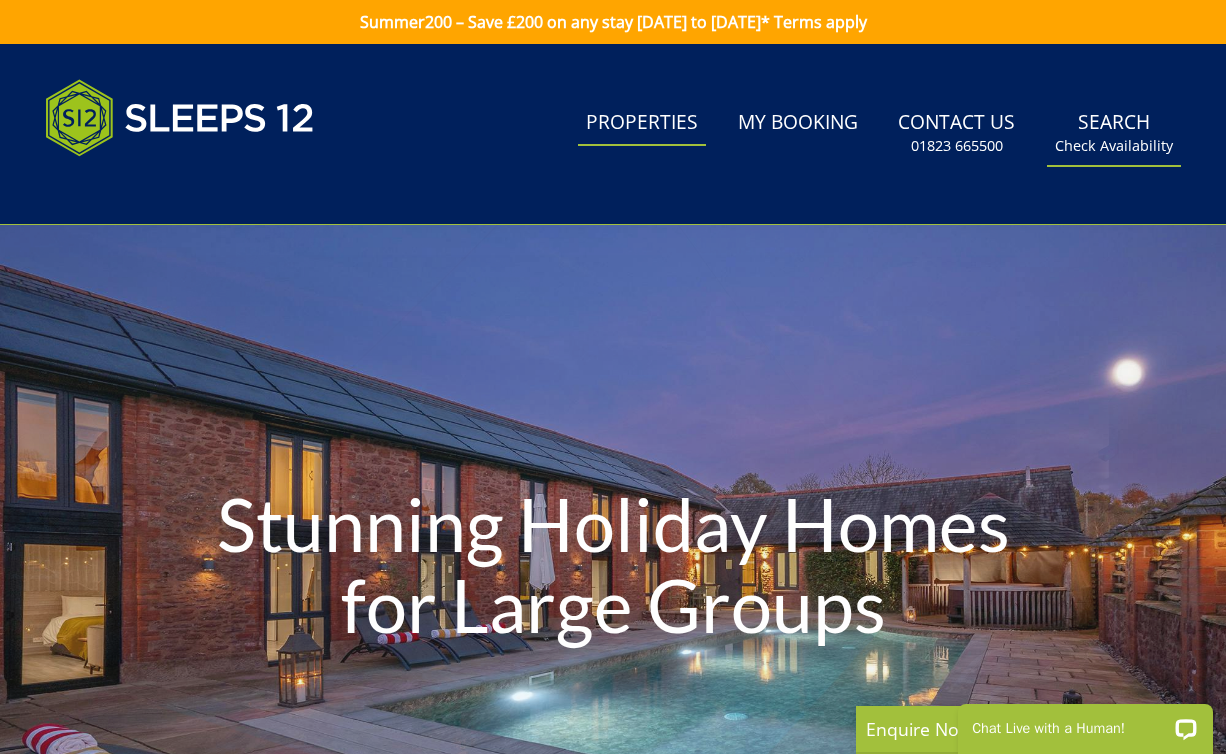 click on "Check Availability" at bounding box center (1114, 146) 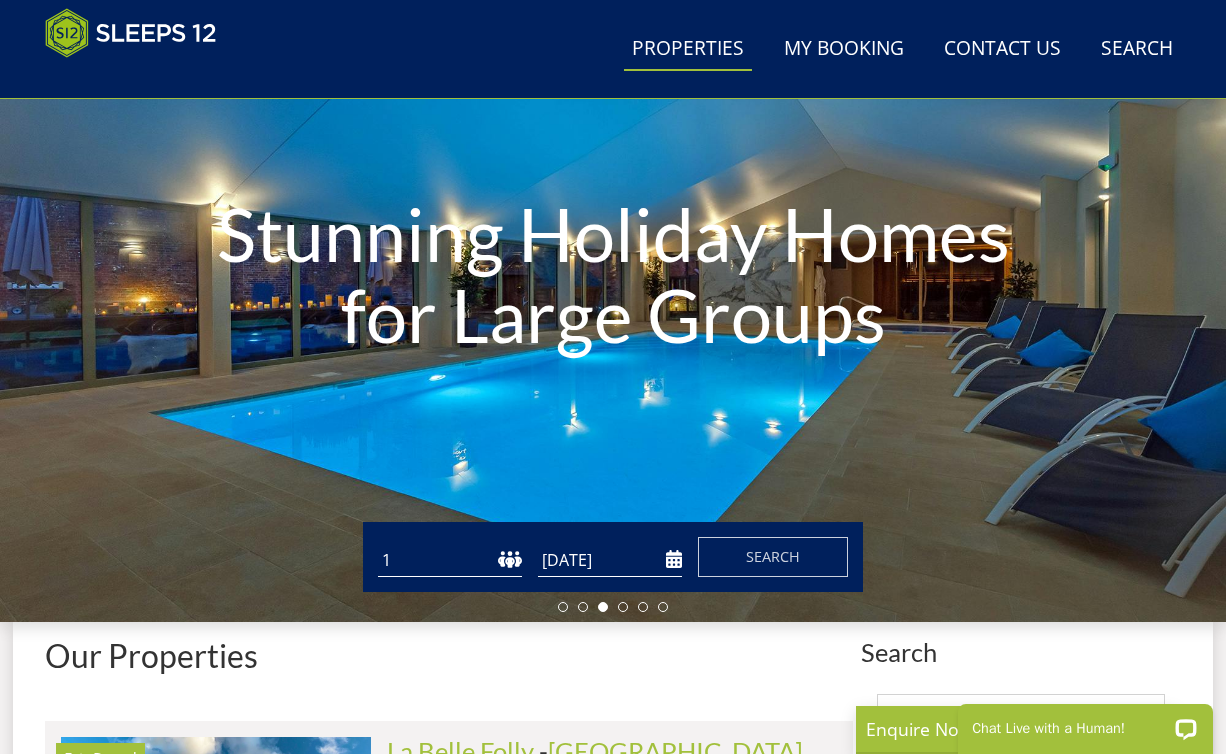 scroll, scrollTop: 231, scrollLeft: 0, axis: vertical 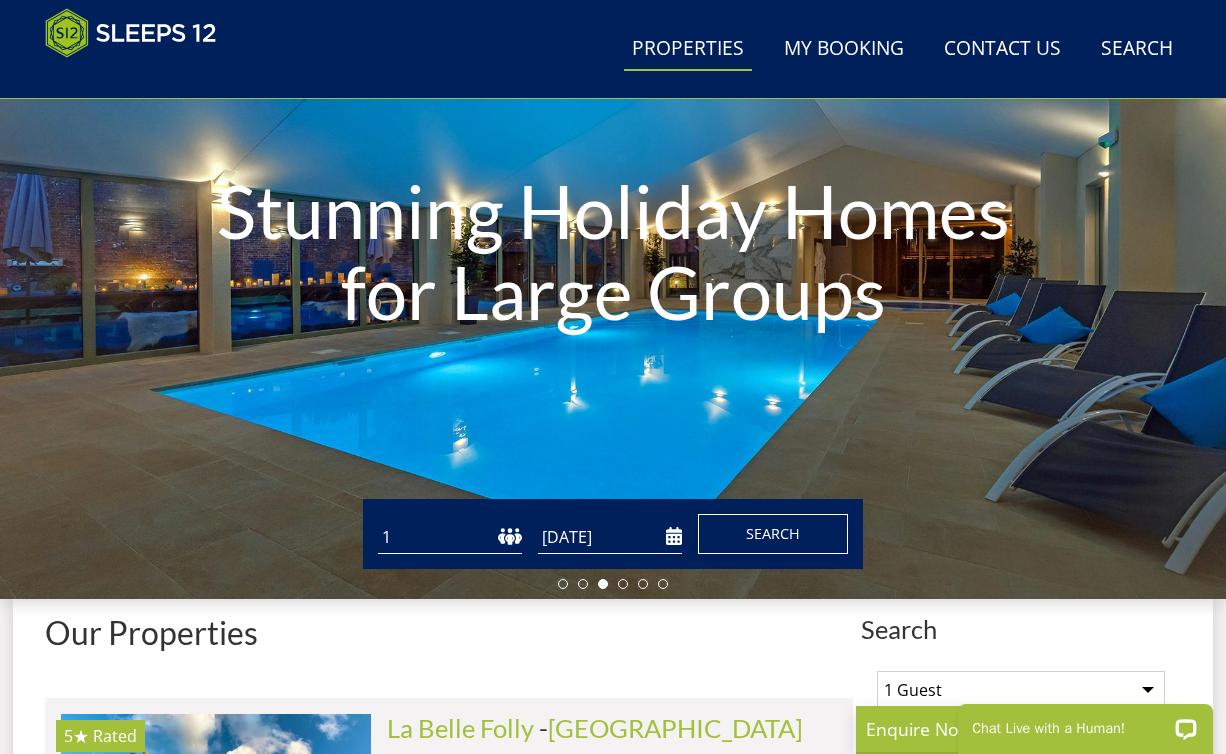 click on "Search" at bounding box center (773, 534) 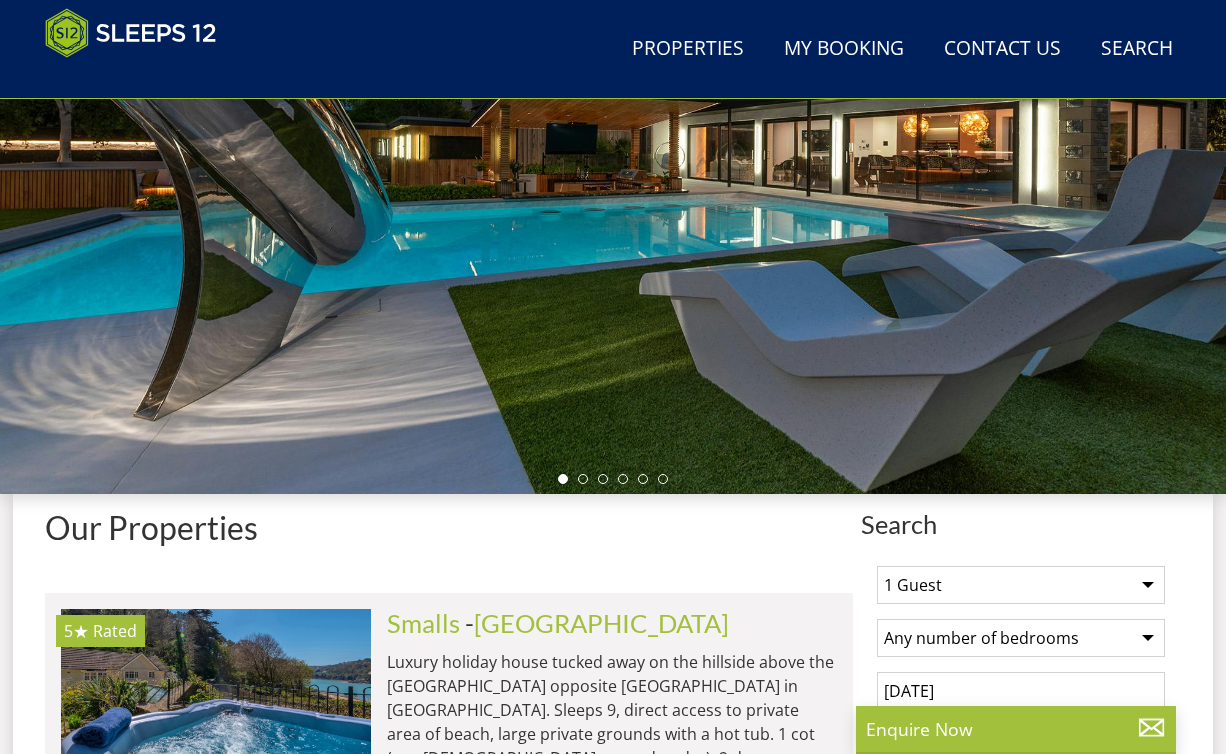 scroll, scrollTop: 343, scrollLeft: 0, axis: vertical 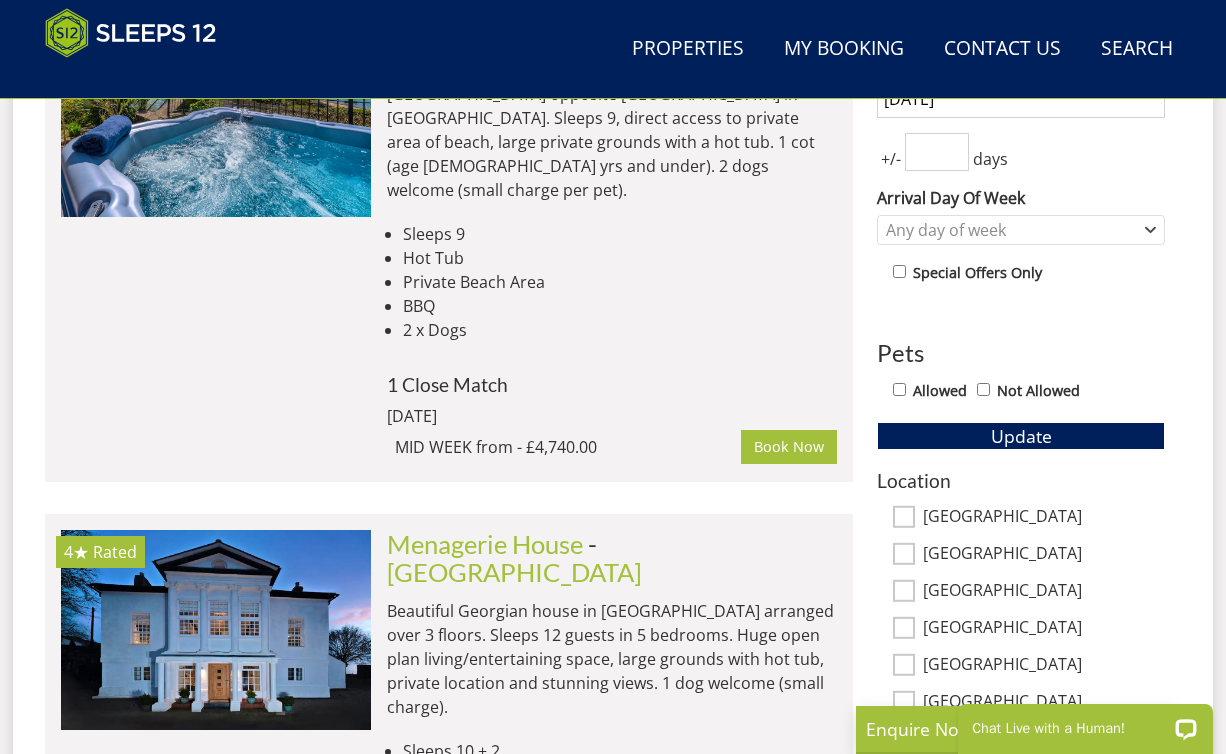 click on "[GEOGRAPHIC_DATA]" at bounding box center [904, 516] 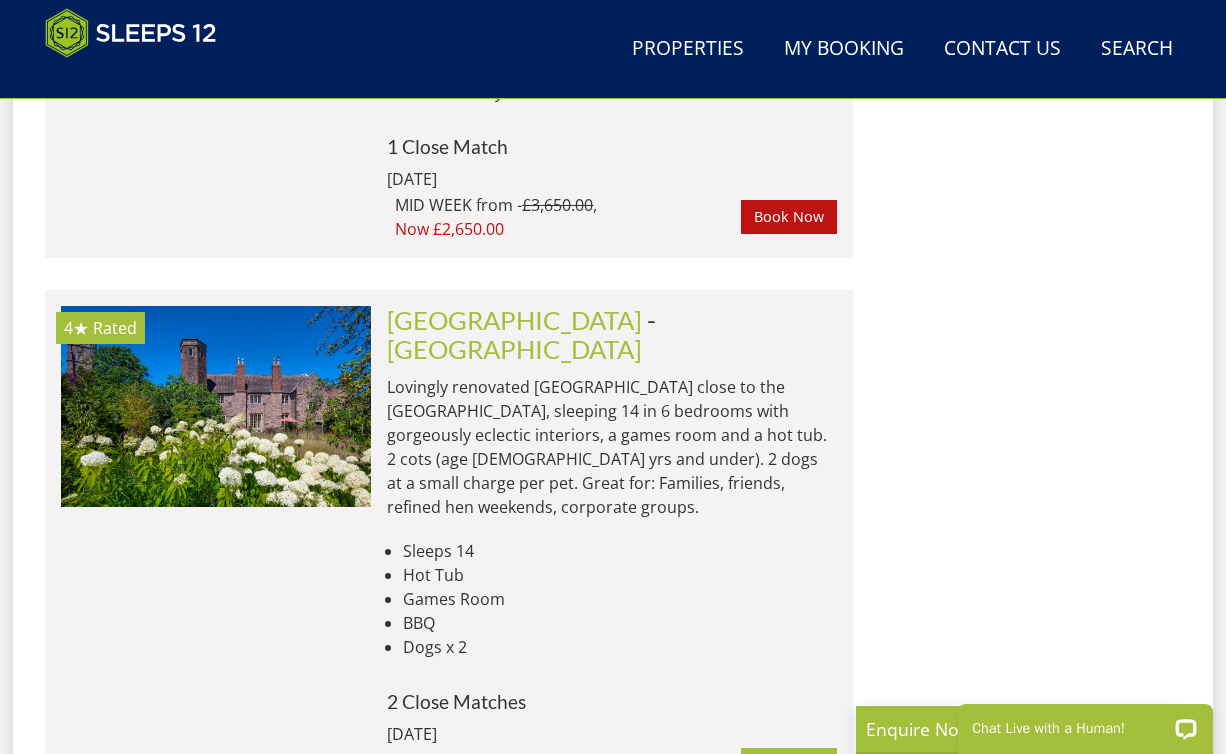 scroll, scrollTop: 3026, scrollLeft: 0, axis: vertical 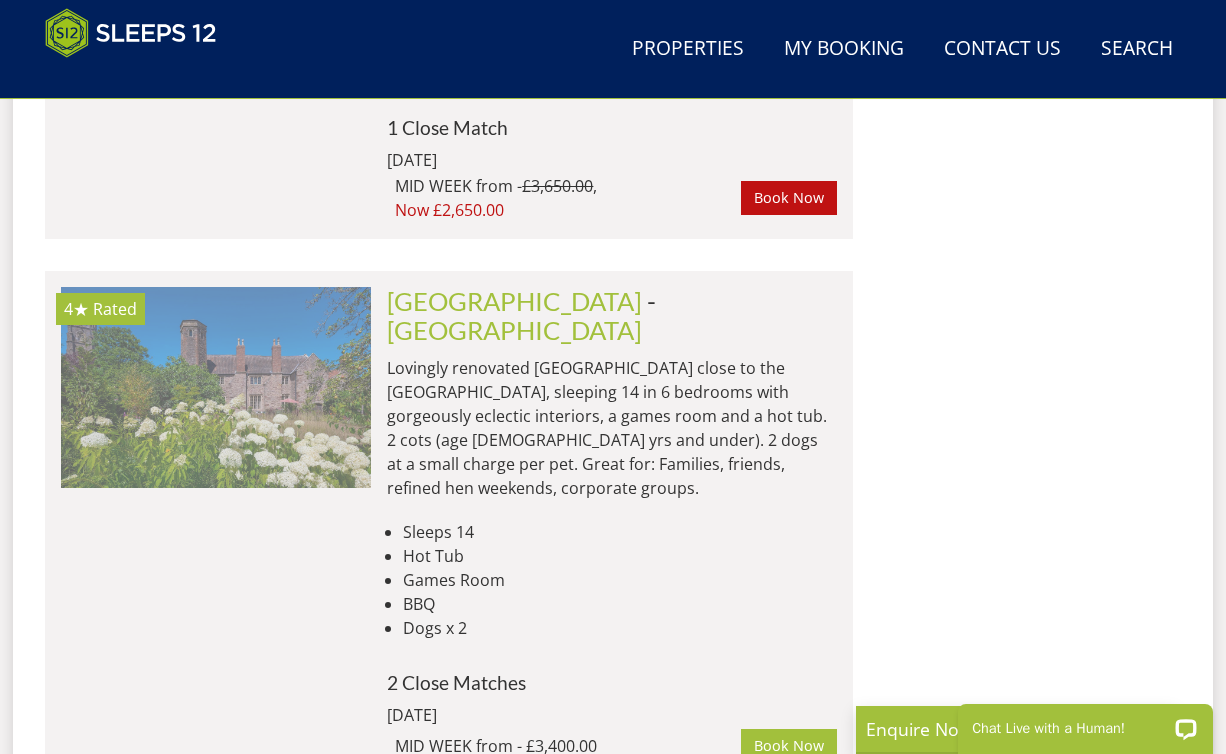 click at bounding box center (216, 387) 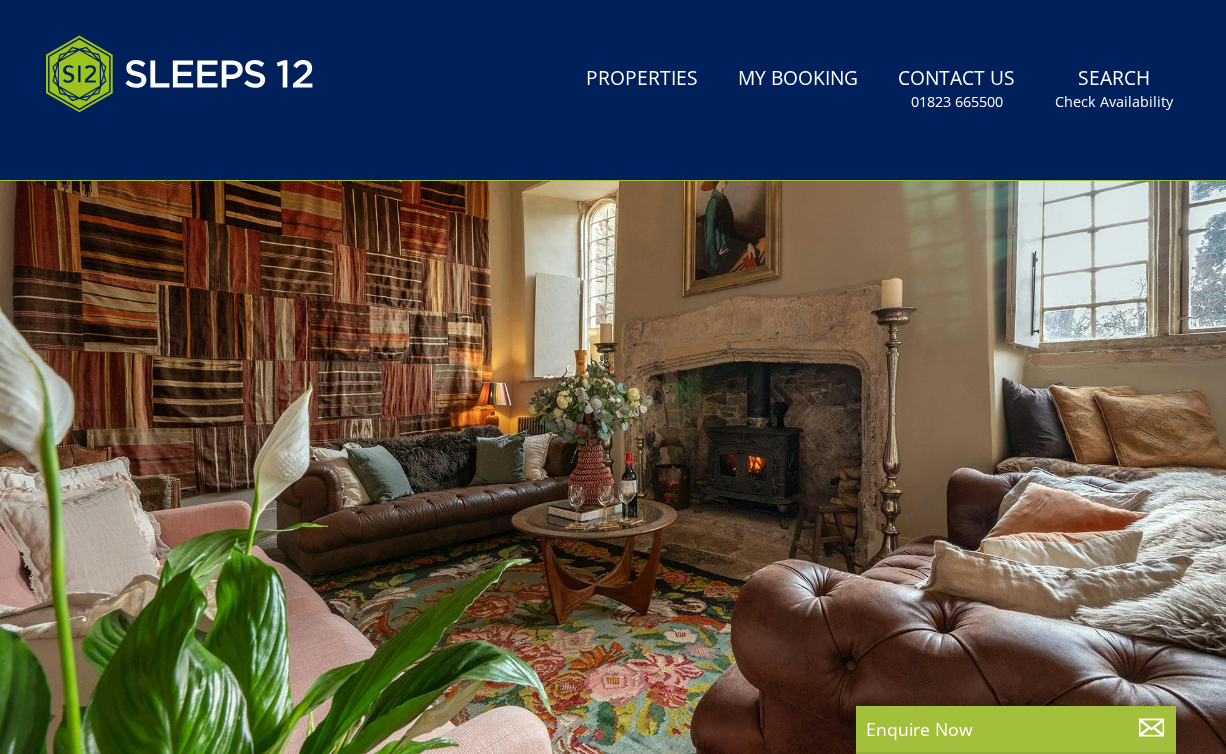 scroll, scrollTop: 114, scrollLeft: 0, axis: vertical 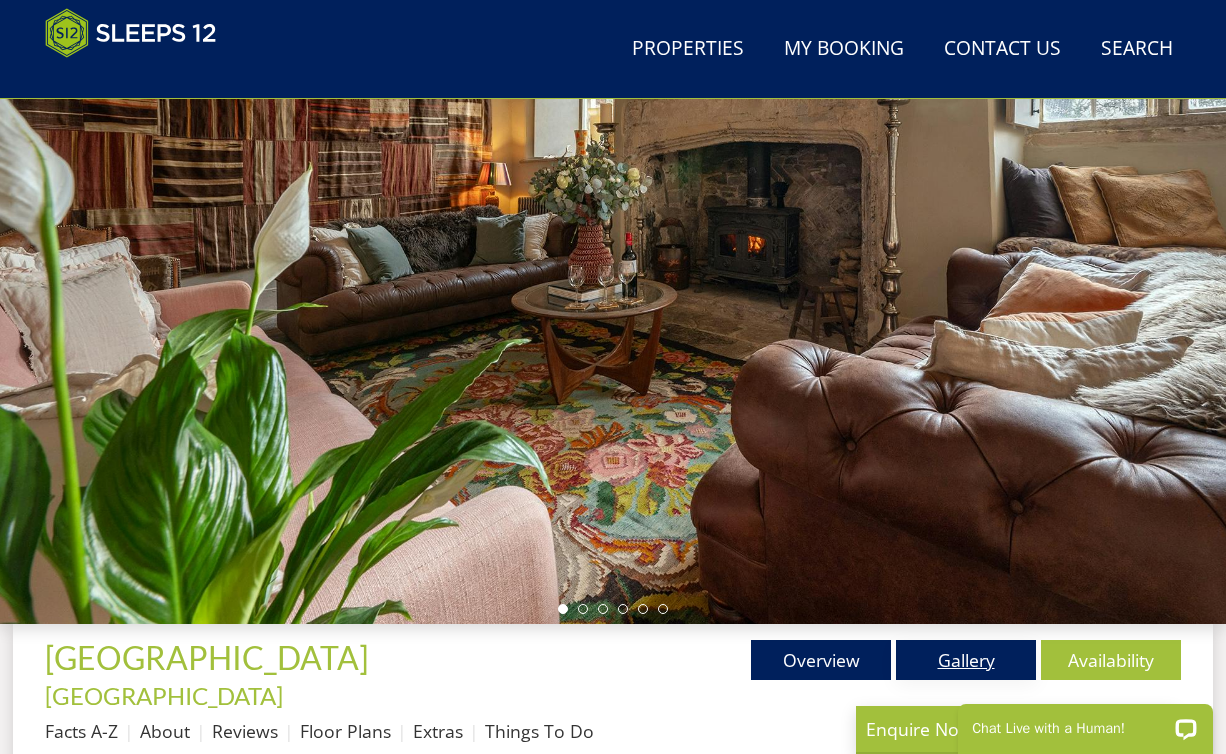 click on "Gallery" at bounding box center [966, 660] 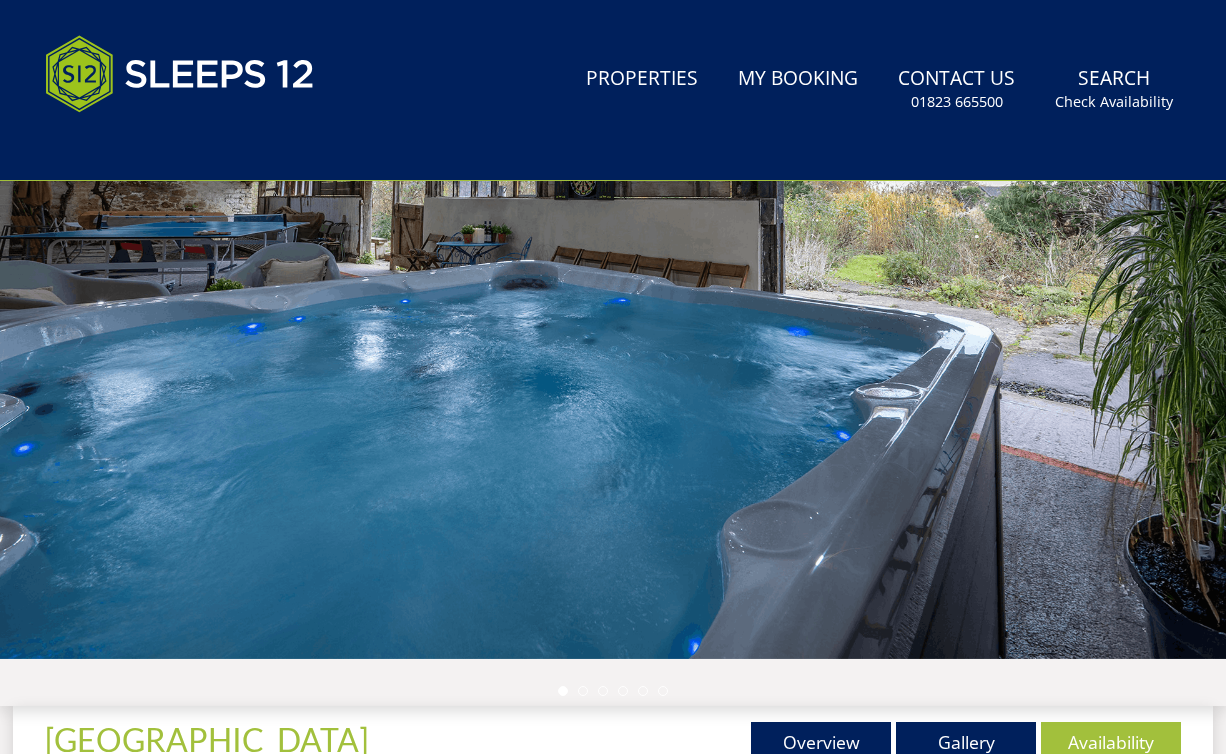 scroll, scrollTop: 0, scrollLeft: 0, axis: both 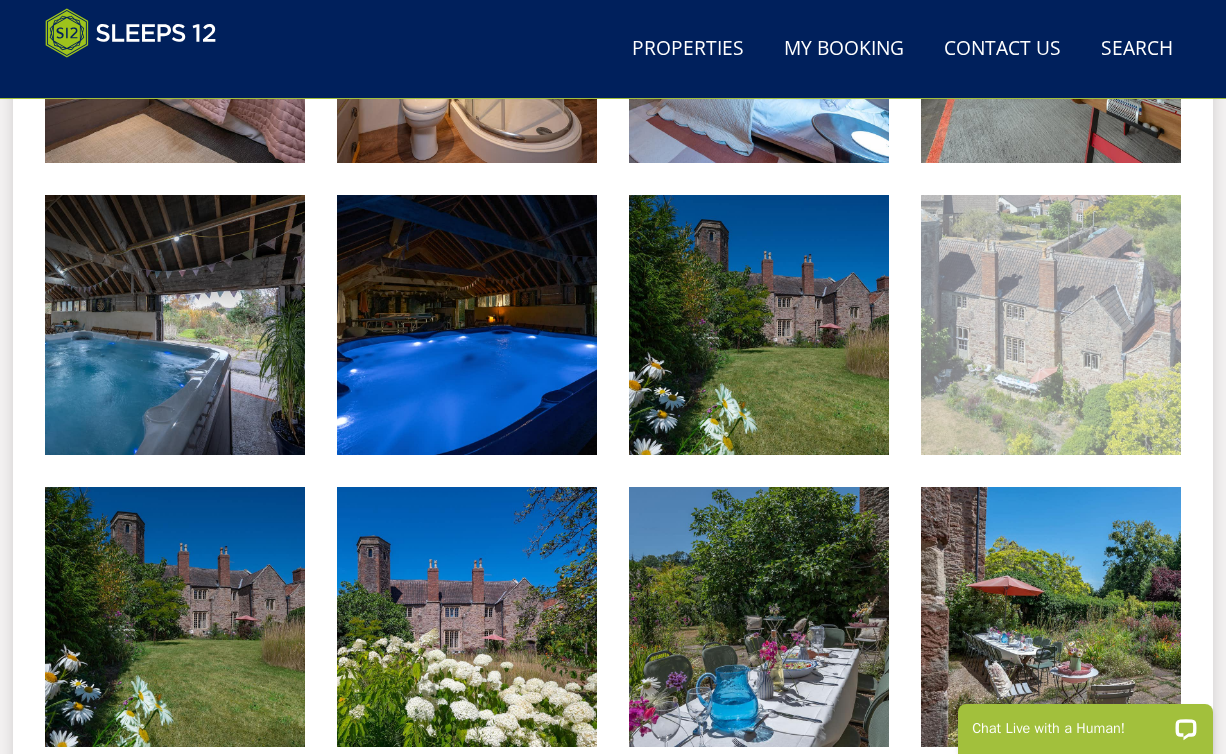 click at bounding box center [1051, 325] 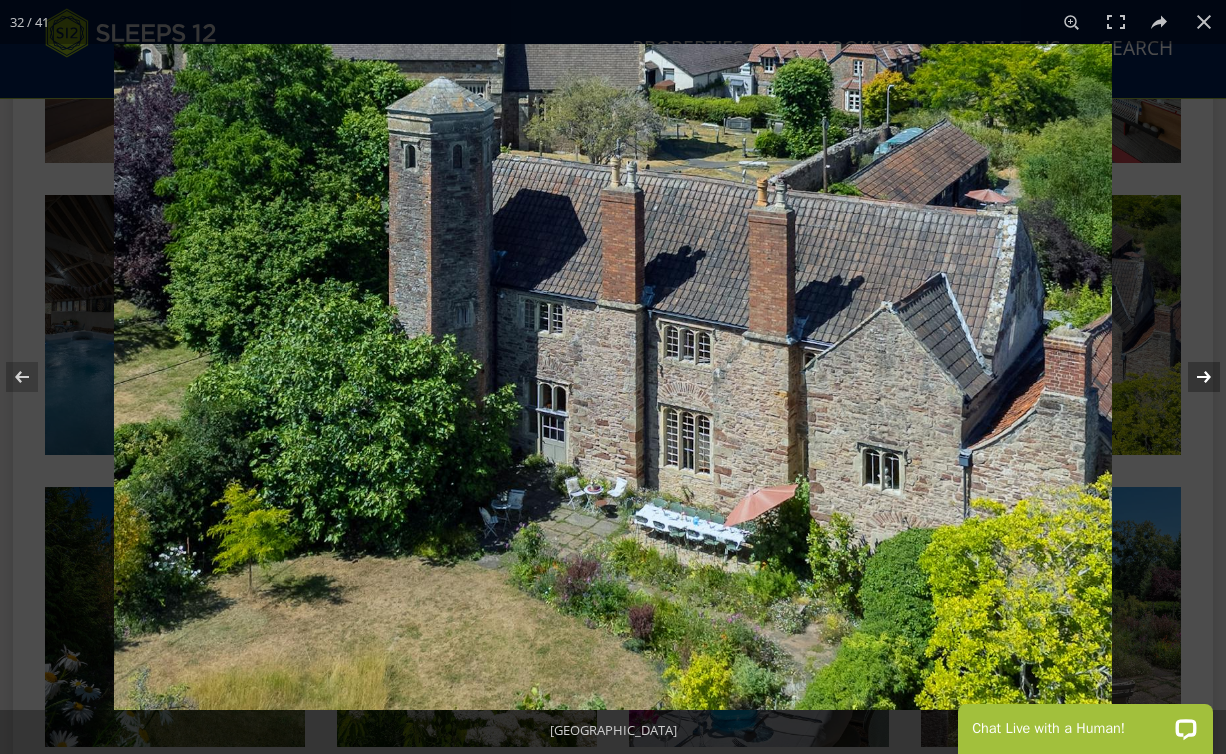 click at bounding box center [1191, 377] 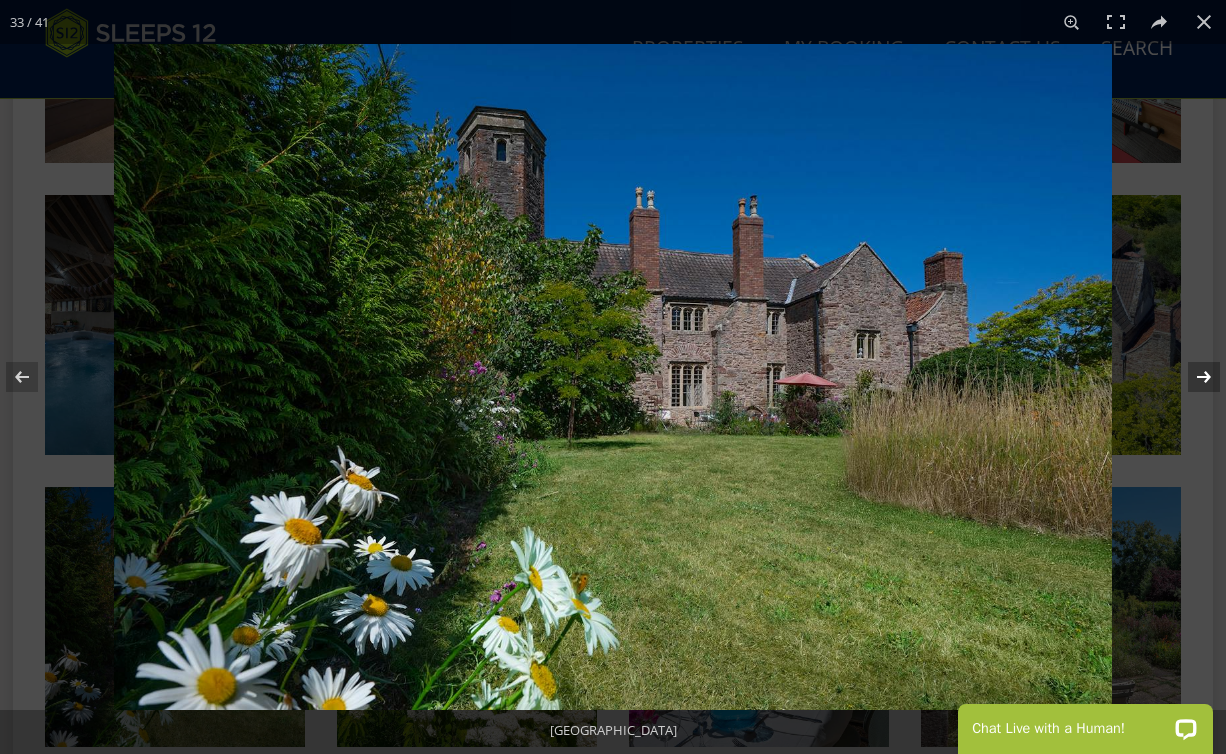 click at bounding box center [1191, 377] 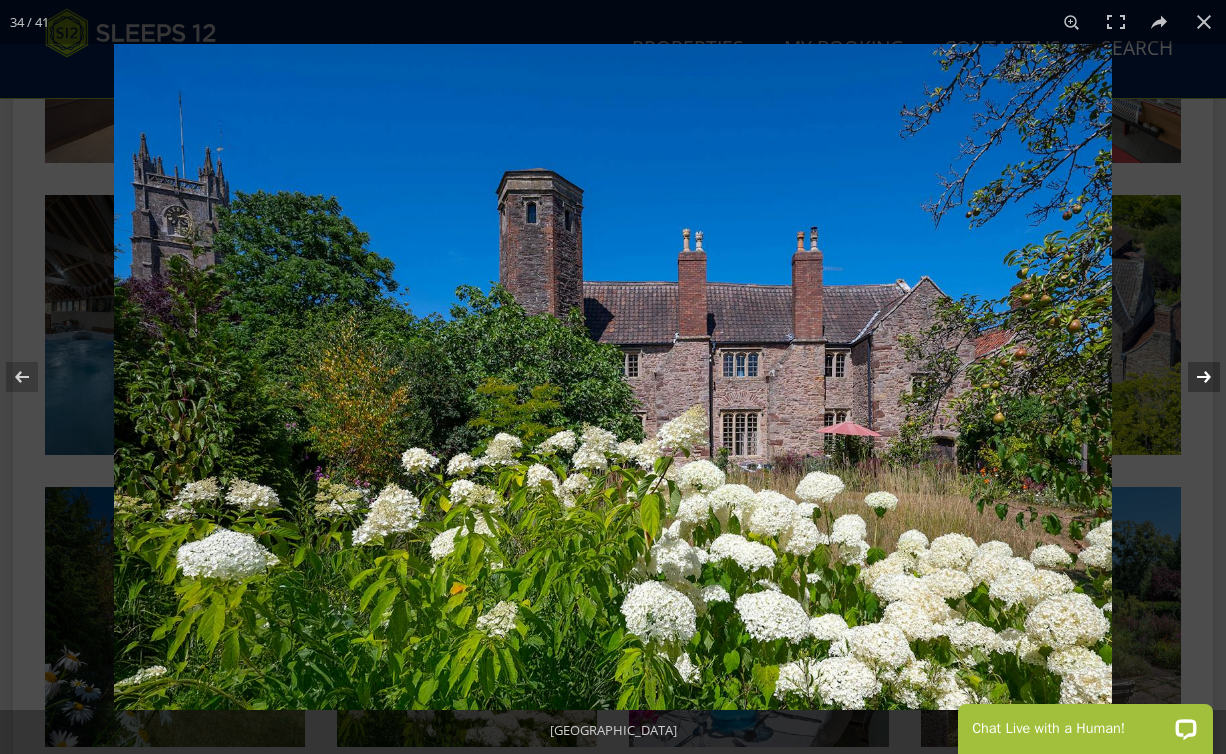 click at bounding box center [1191, 377] 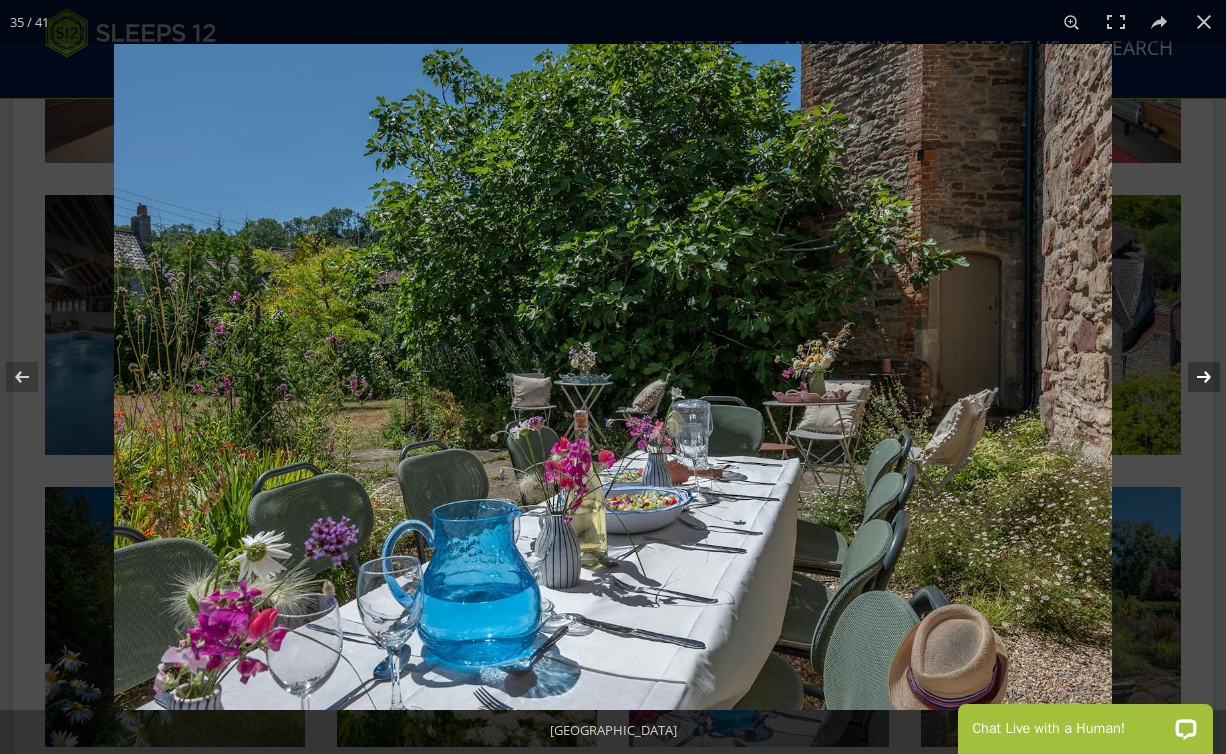 click at bounding box center [1191, 377] 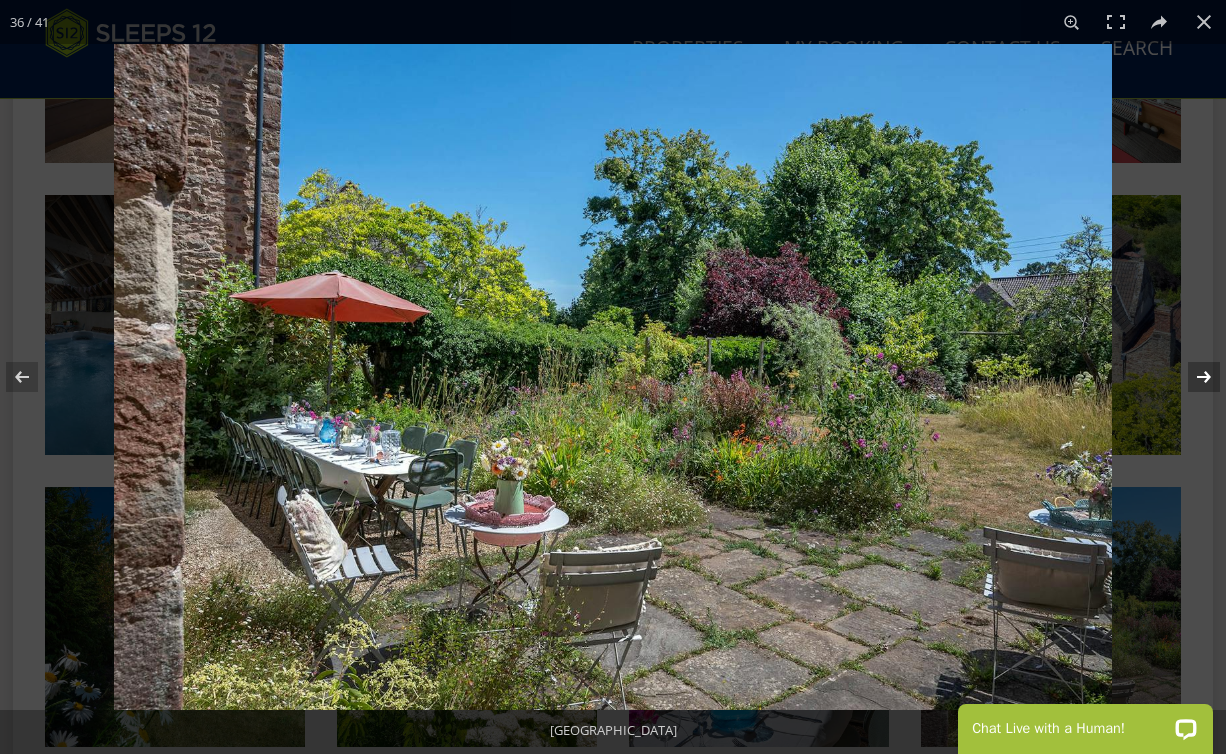 click at bounding box center (1191, 377) 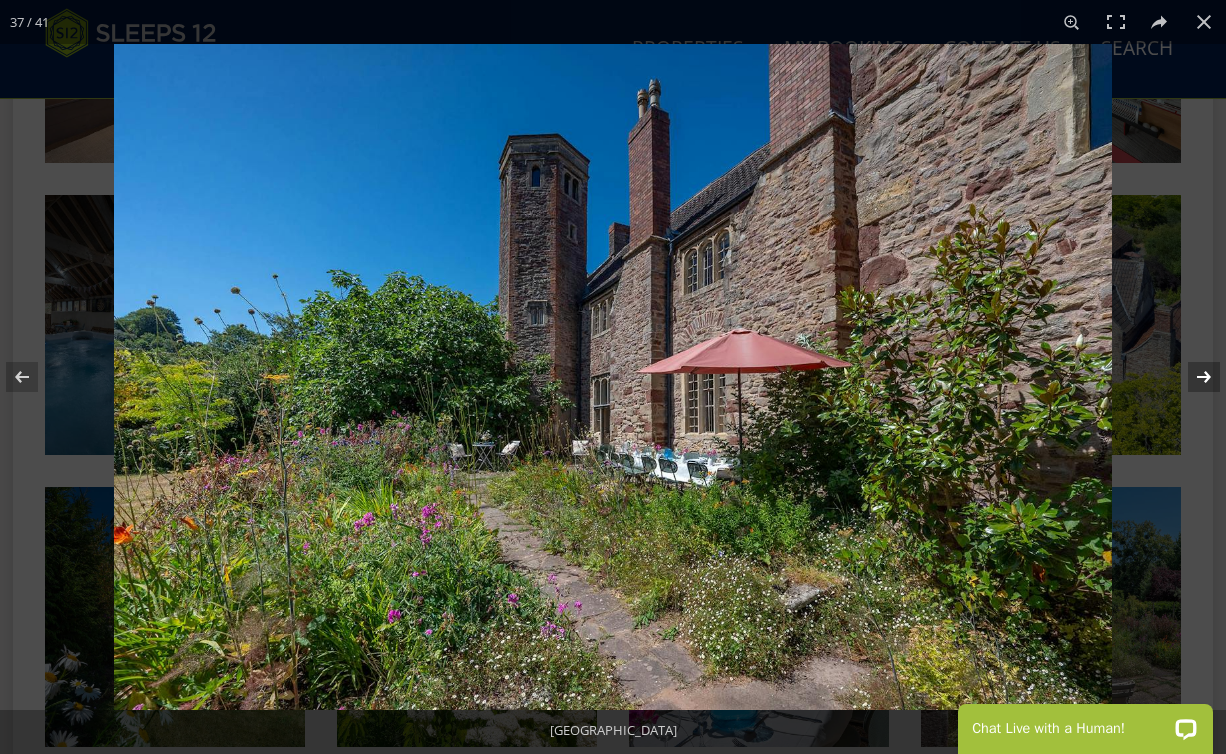 click at bounding box center [1191, 377] 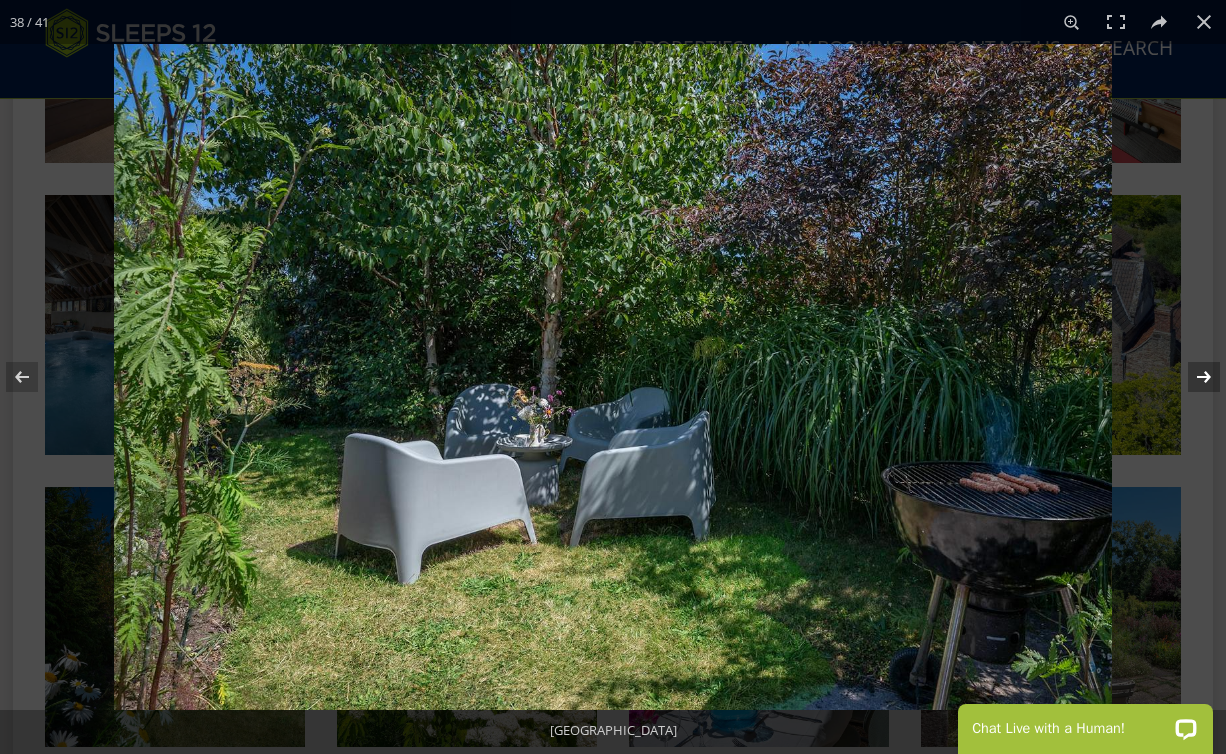 click at bounding box center (1191, 377) 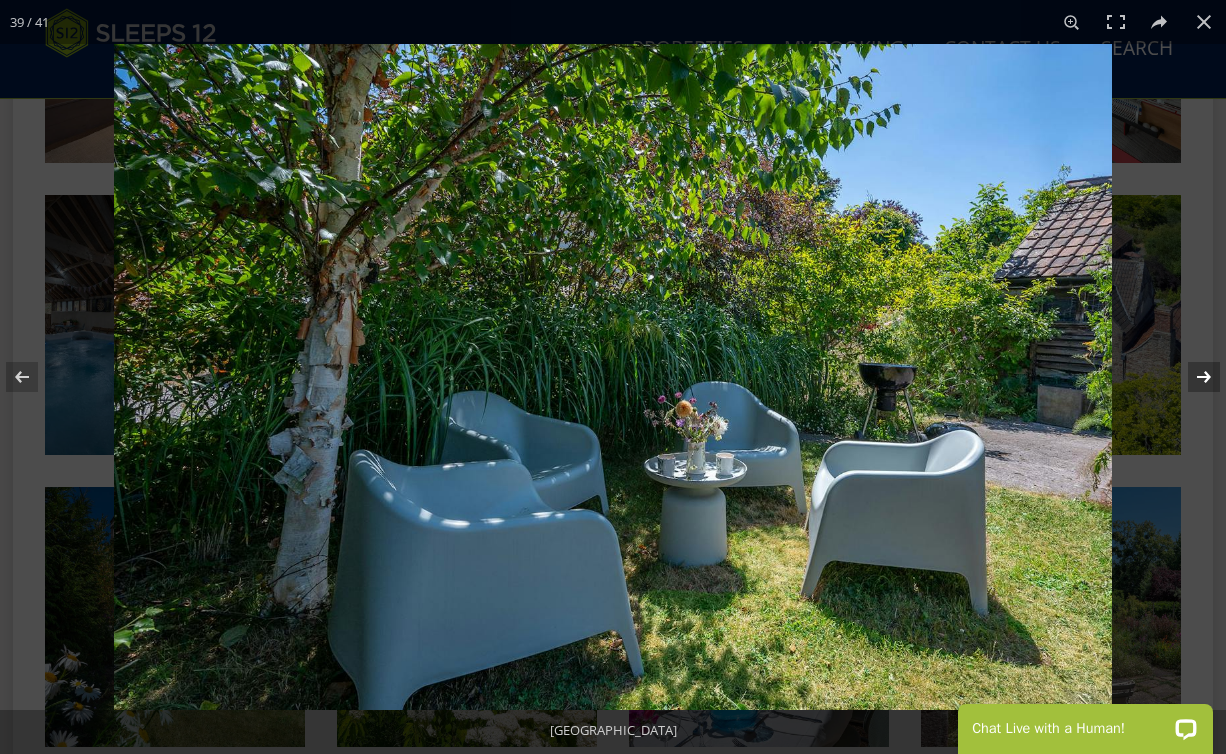click at bounding box center (1191, 377) 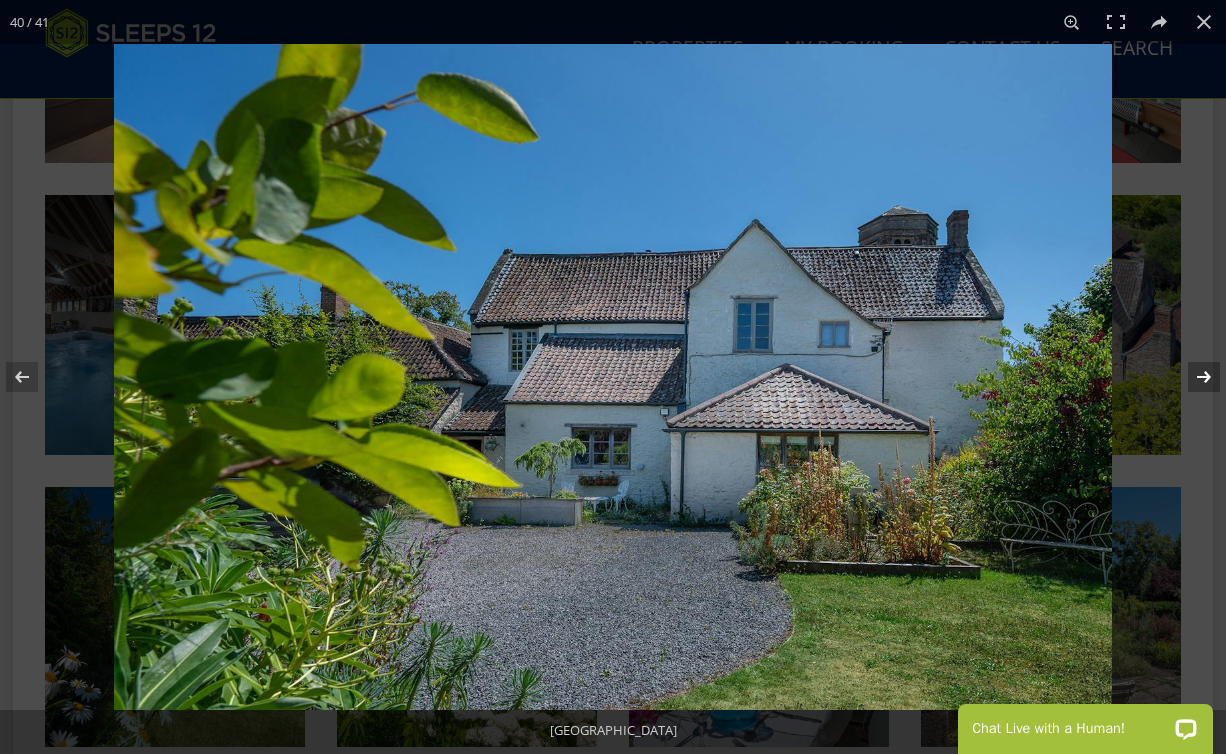 click at bounding box center (1191, 377) 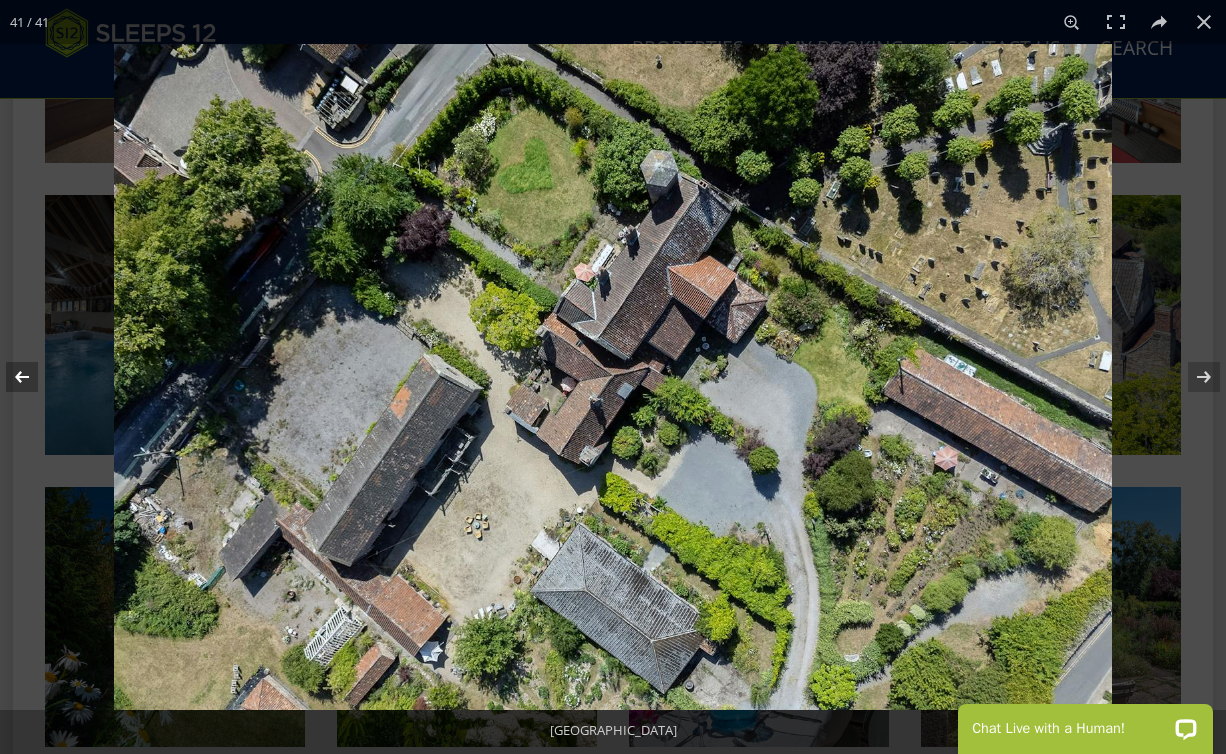 click at bounding box center (35, 377) 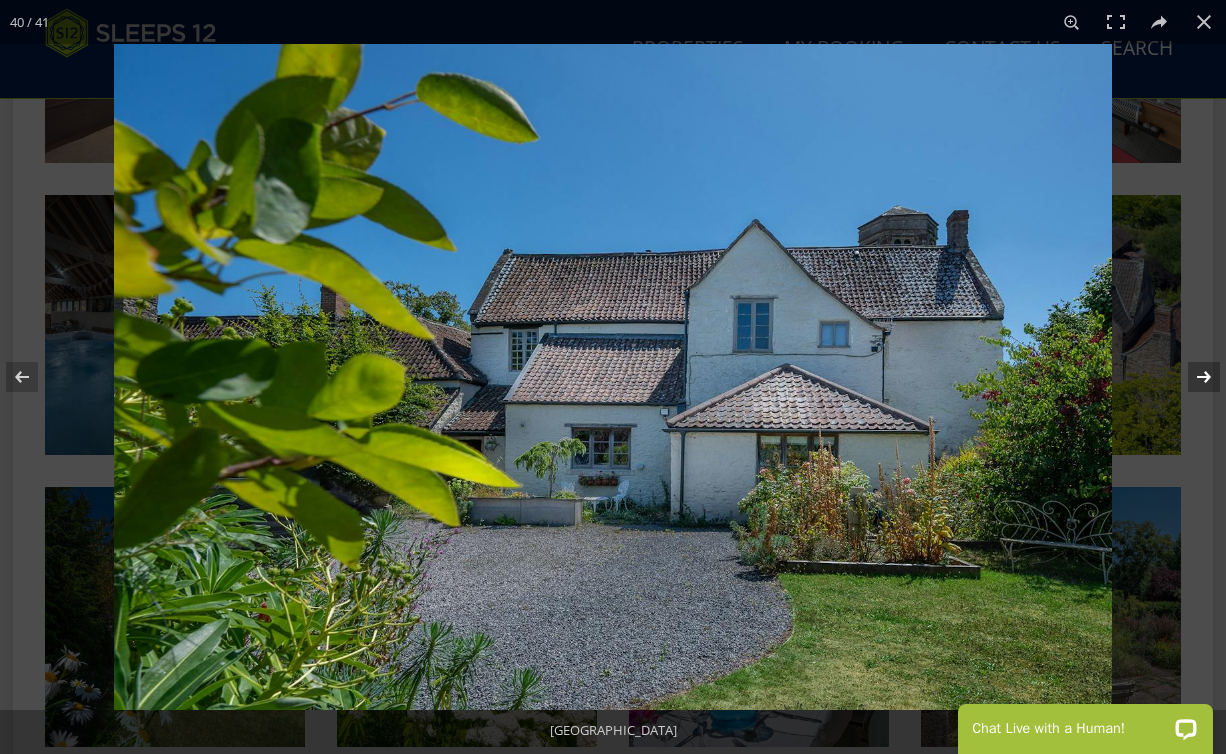 click at bounding box center [1191, 377] 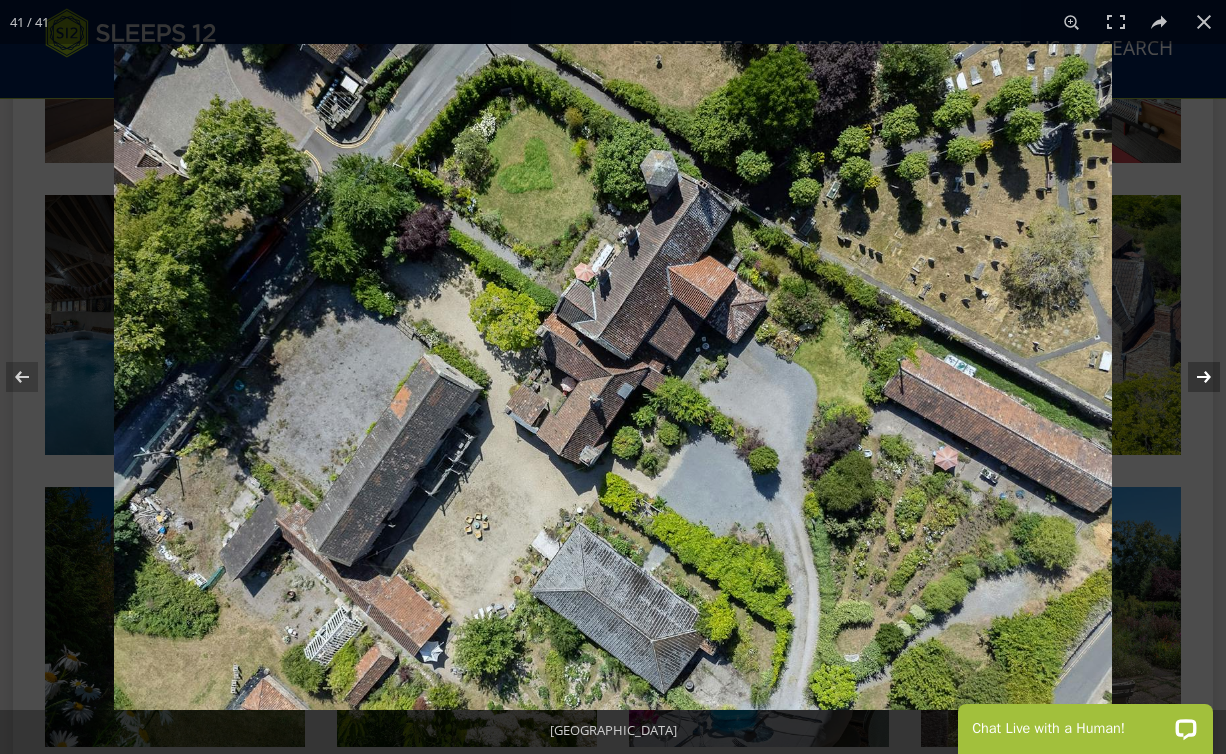 click at bounding box center (1191, 377) 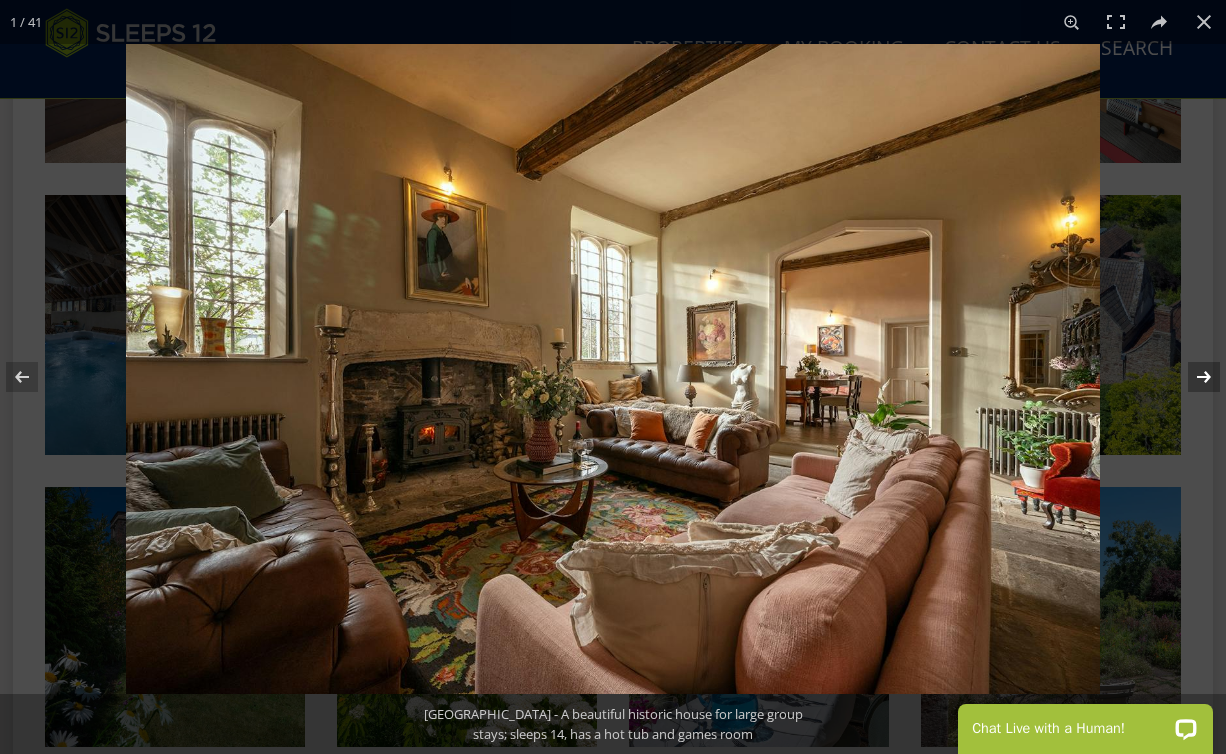 click at bounding box center (1191, 377) 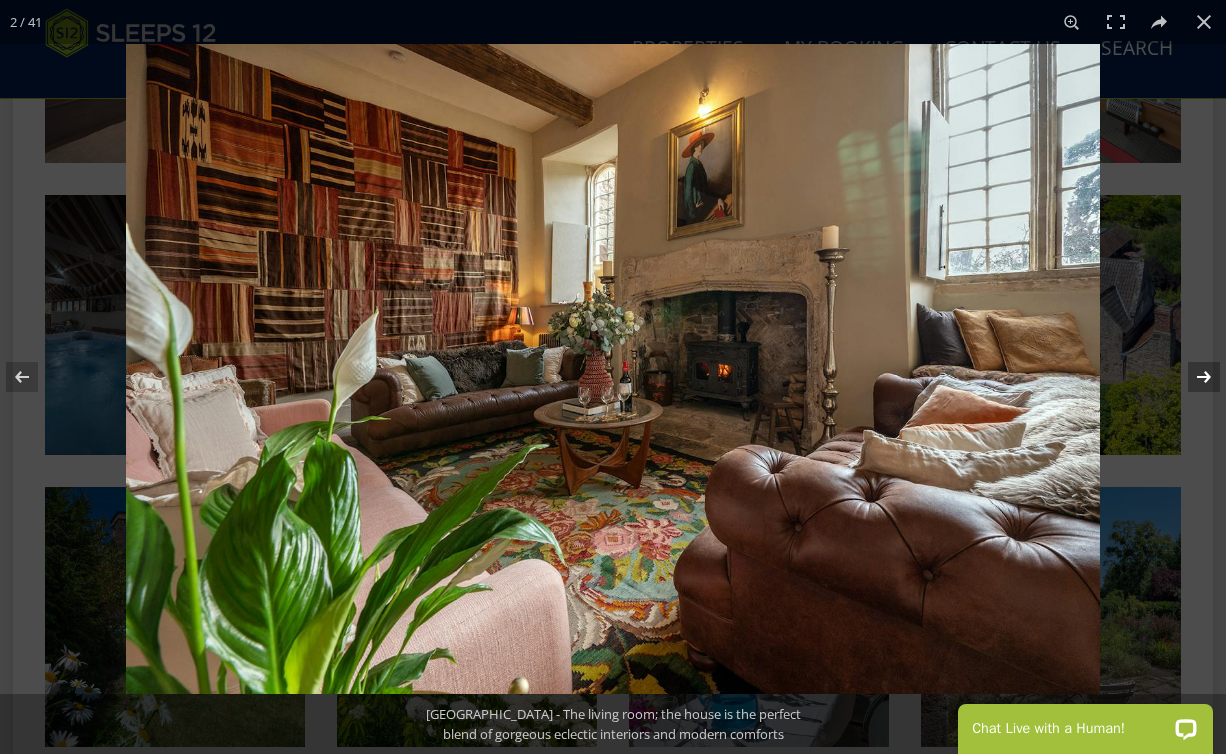 click at bounding box center (1191, 377) 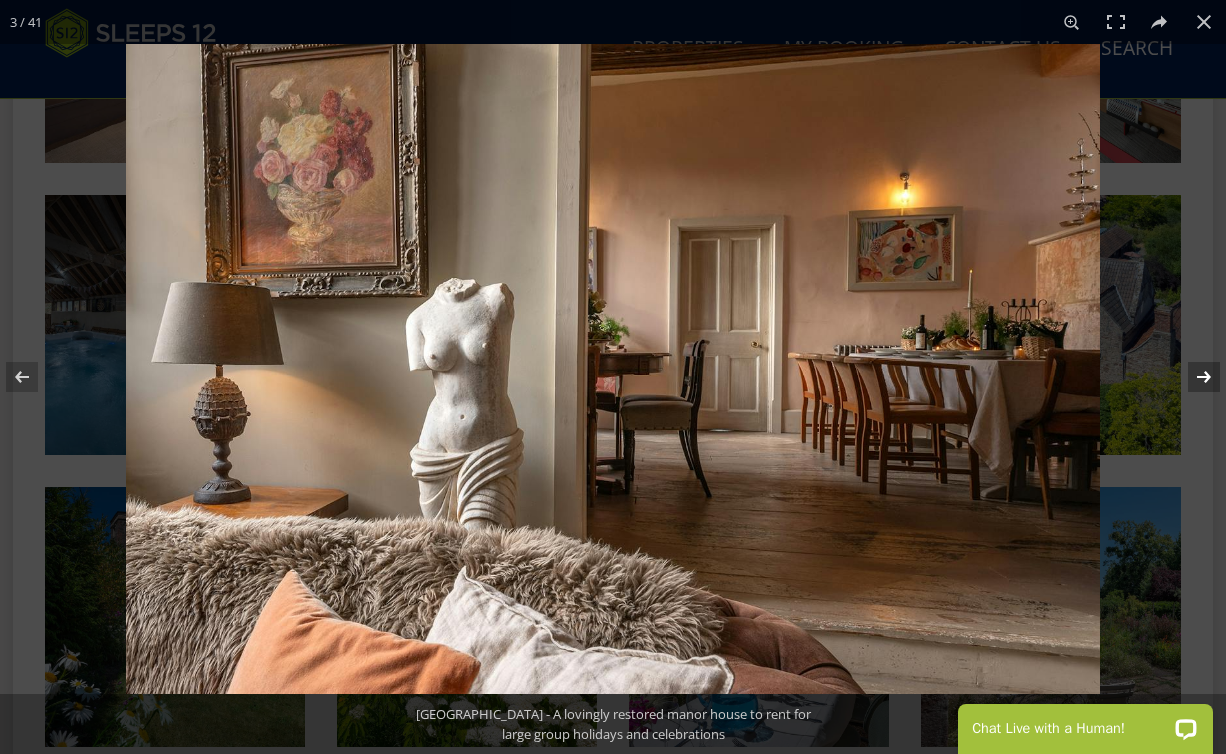 click at bounding box center (1191, 377) 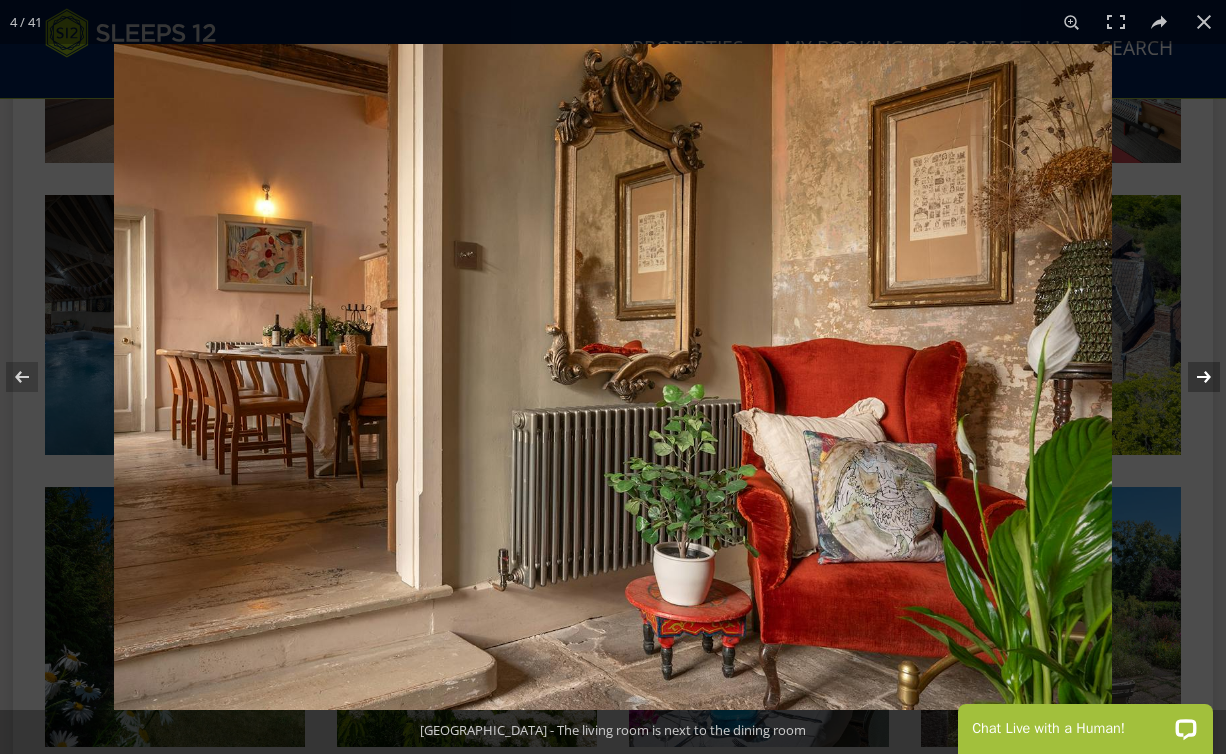click at bounding box center [1191, 377] 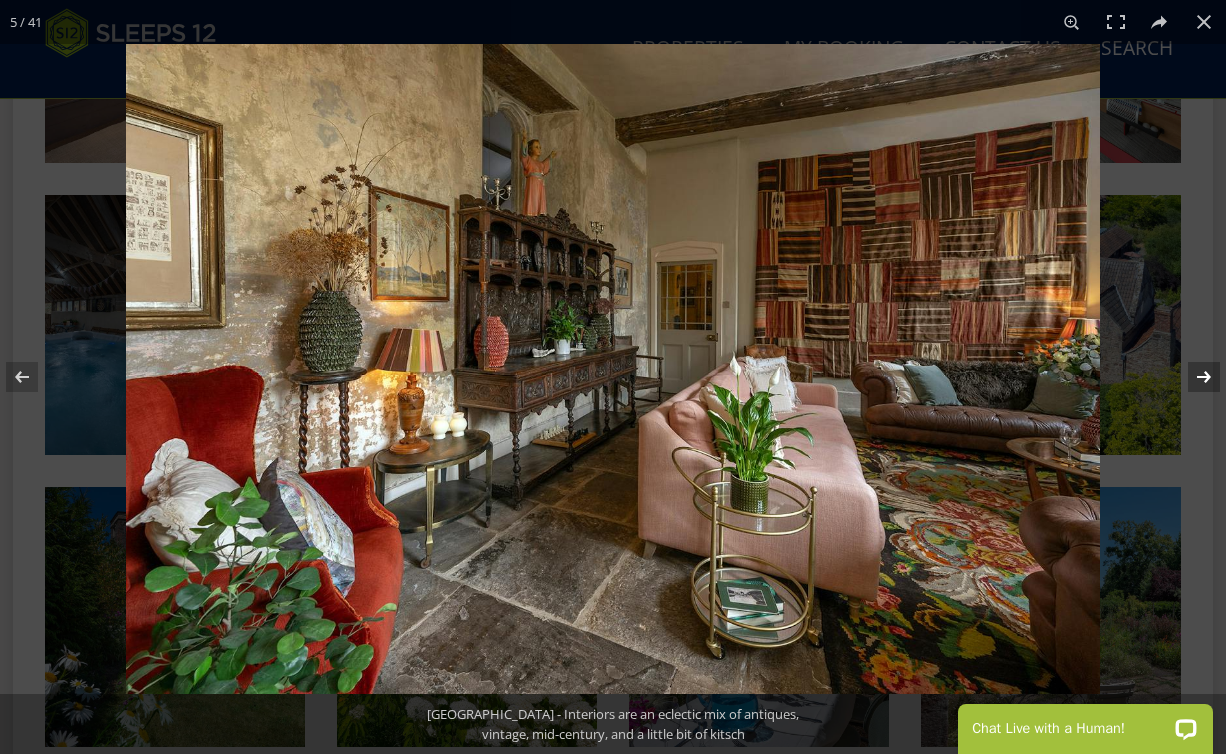click at bounding box center (1191, 377) 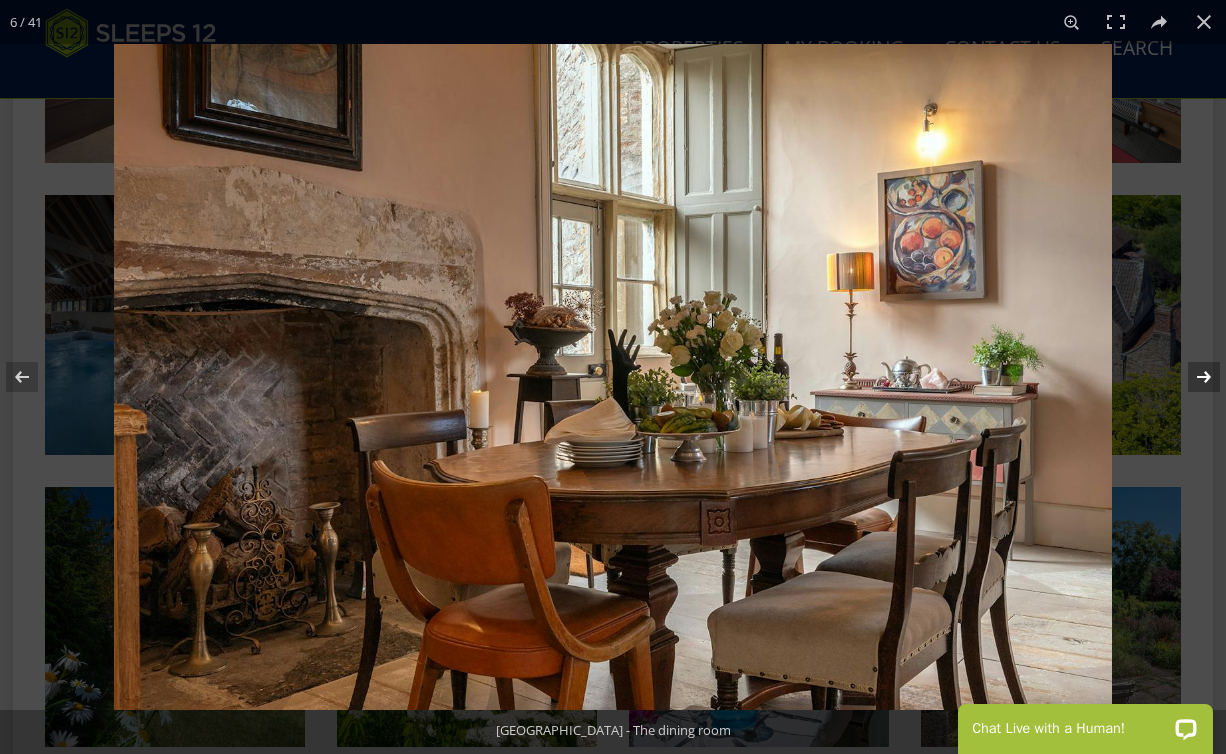 click at bounding box center (1191, 377) 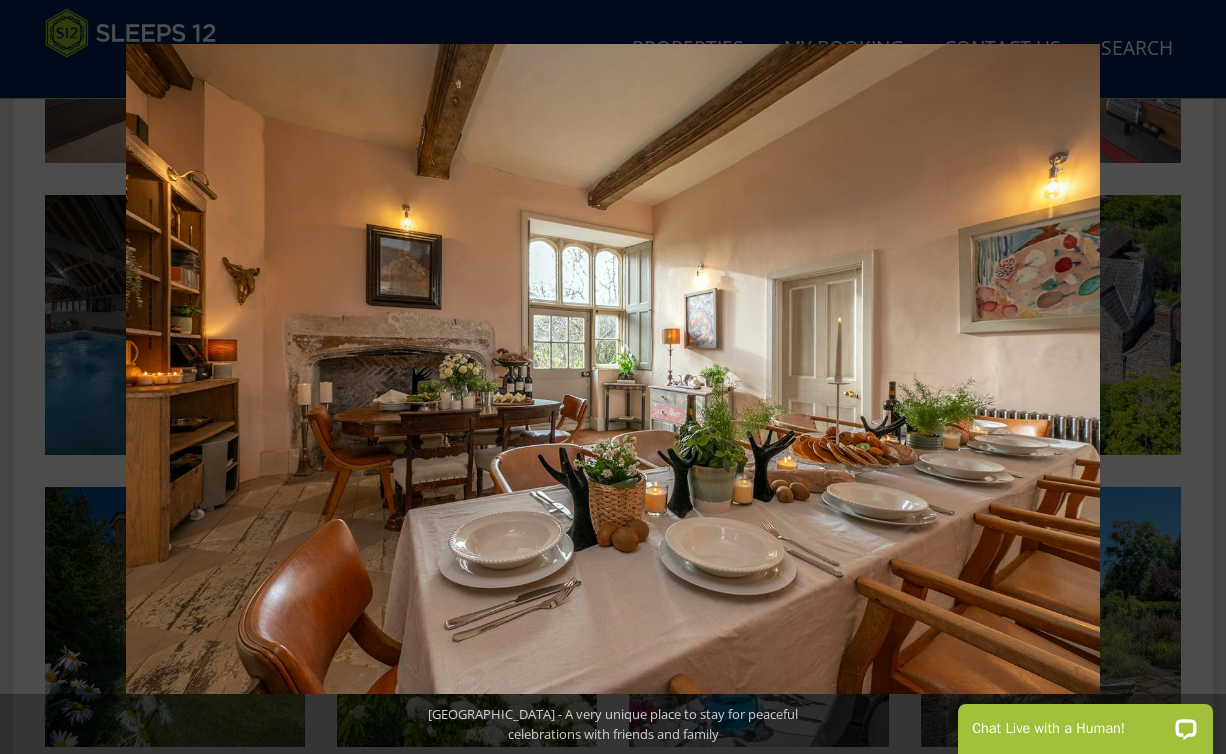 click at bounding box center (1191, 377) 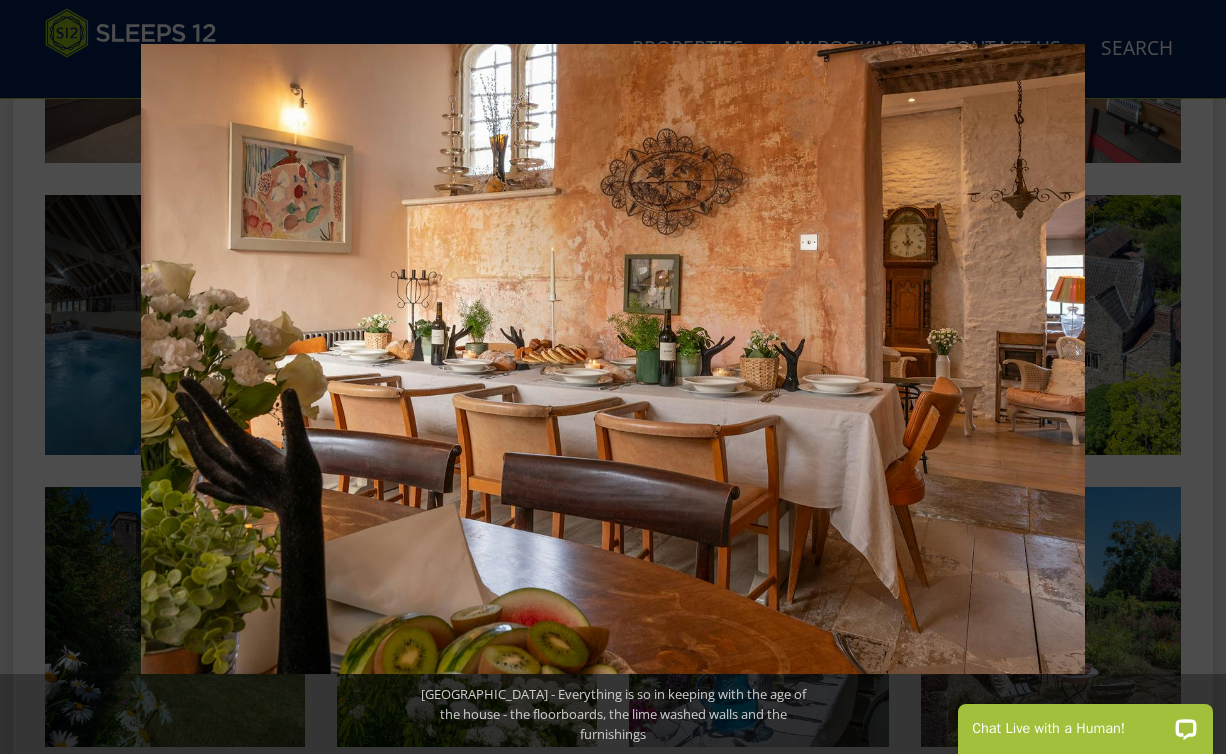 click at bounding box center [1191, 377] 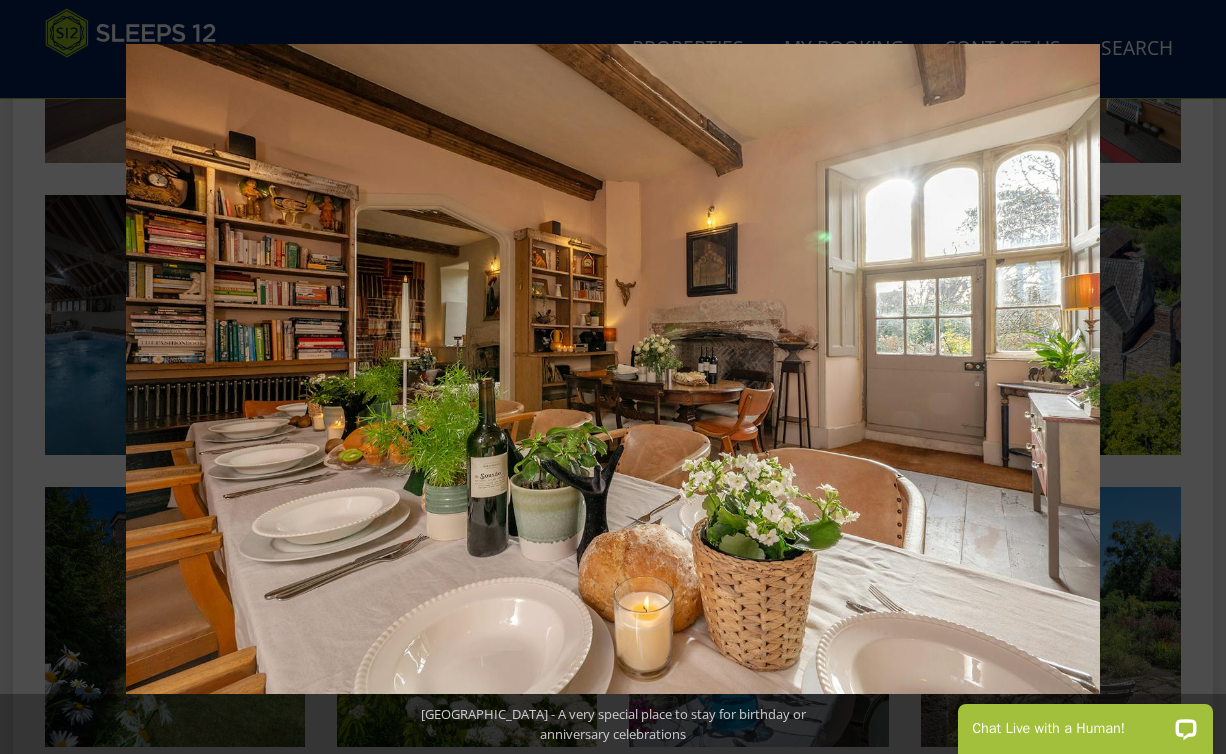 click at bounding box center [1191, 377] 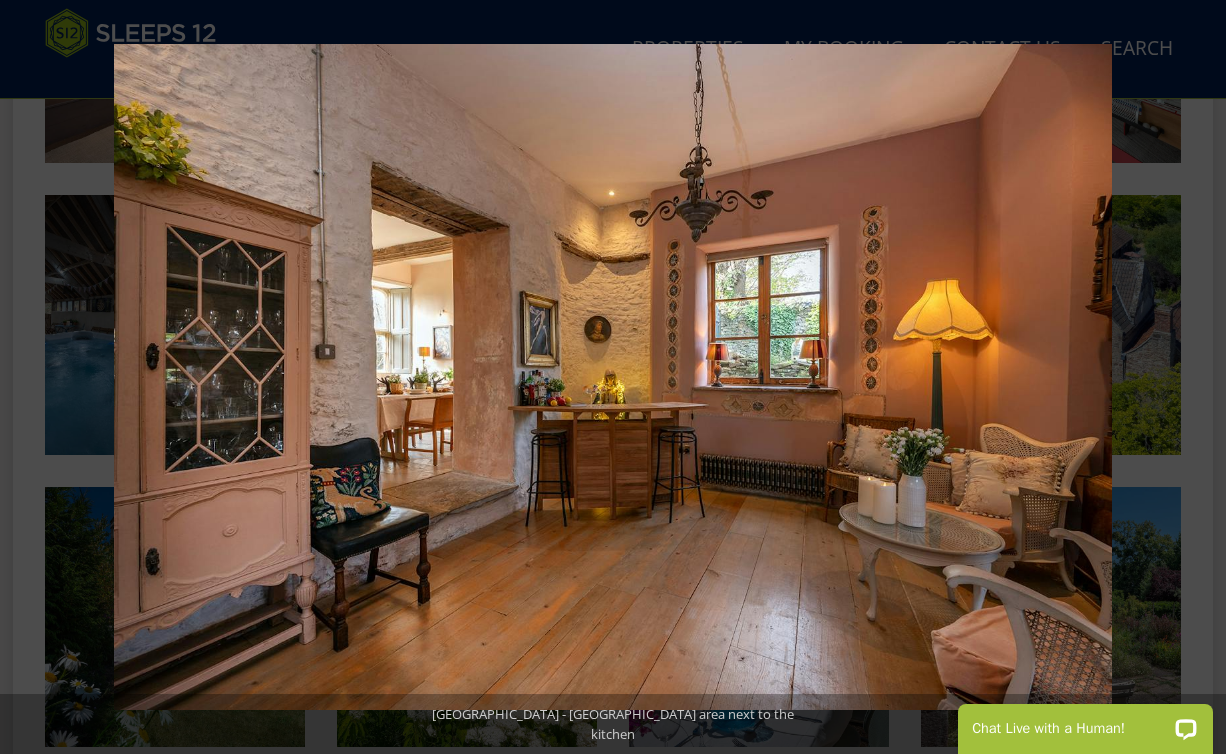 click at bounding box center [1191, 377] 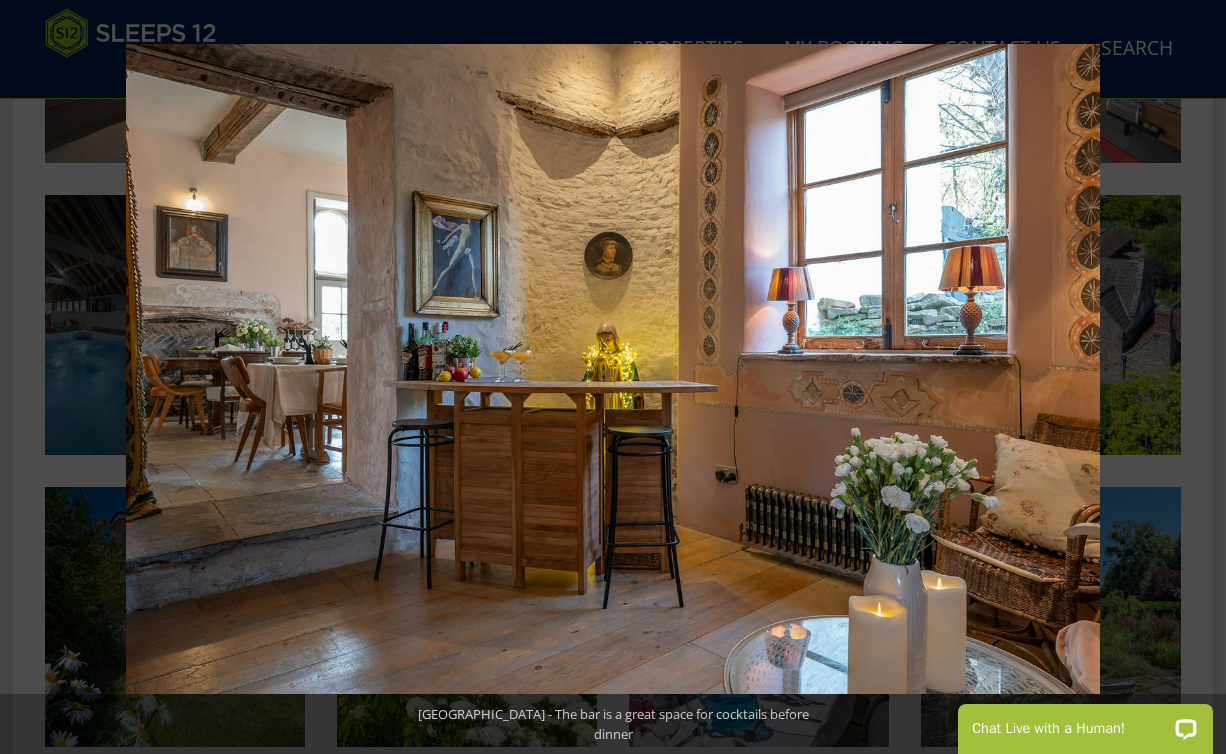 click at bounding box center (1191, 377) 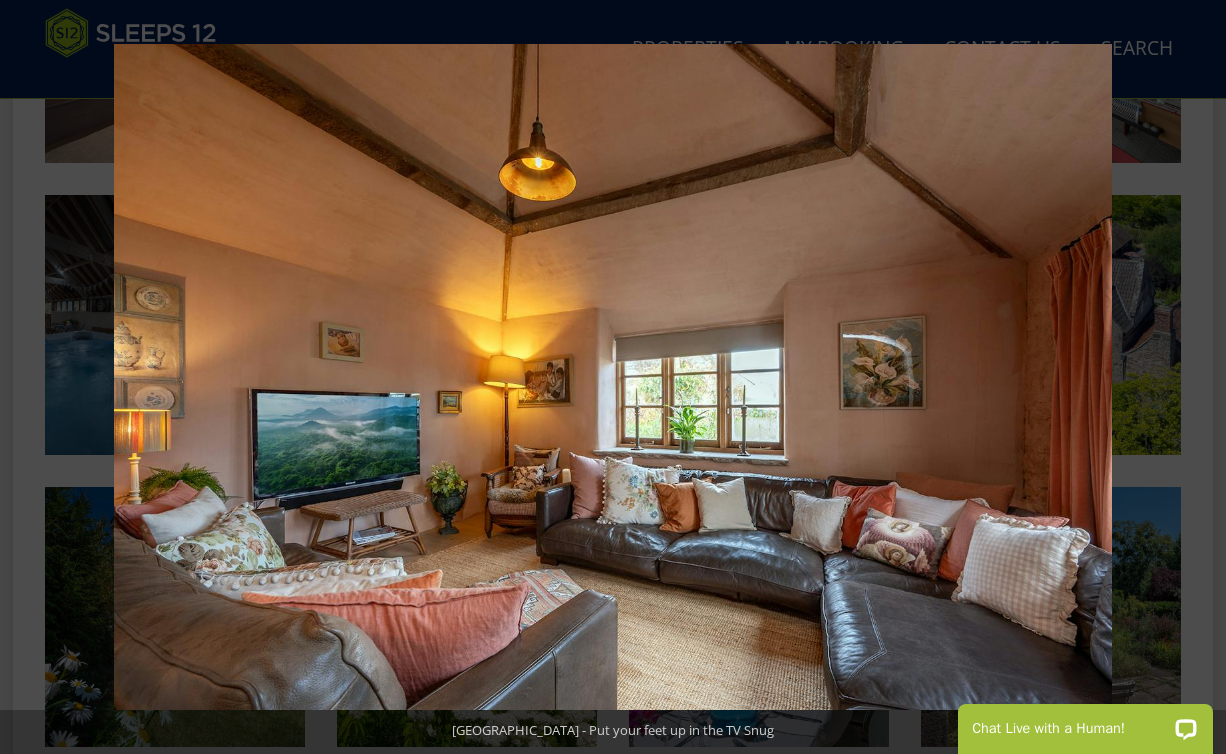 click at bounding box center (1191, 377) 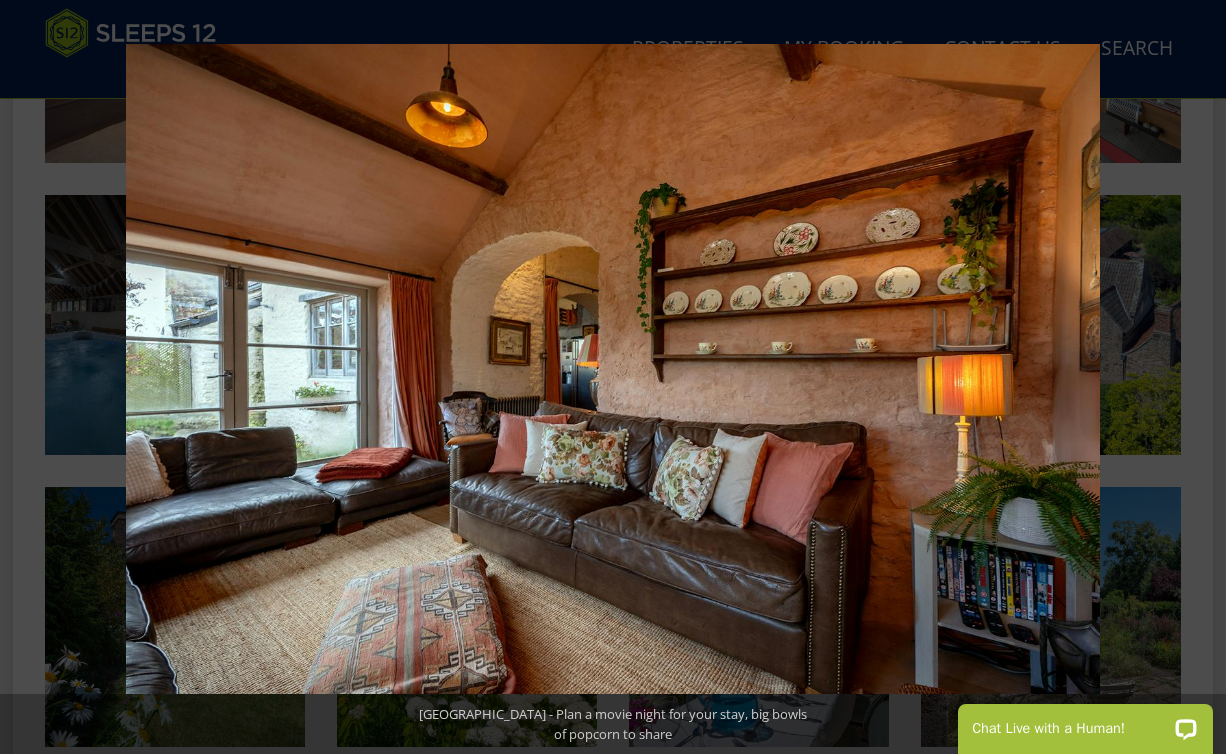 click at bounding box center [1191, 377] 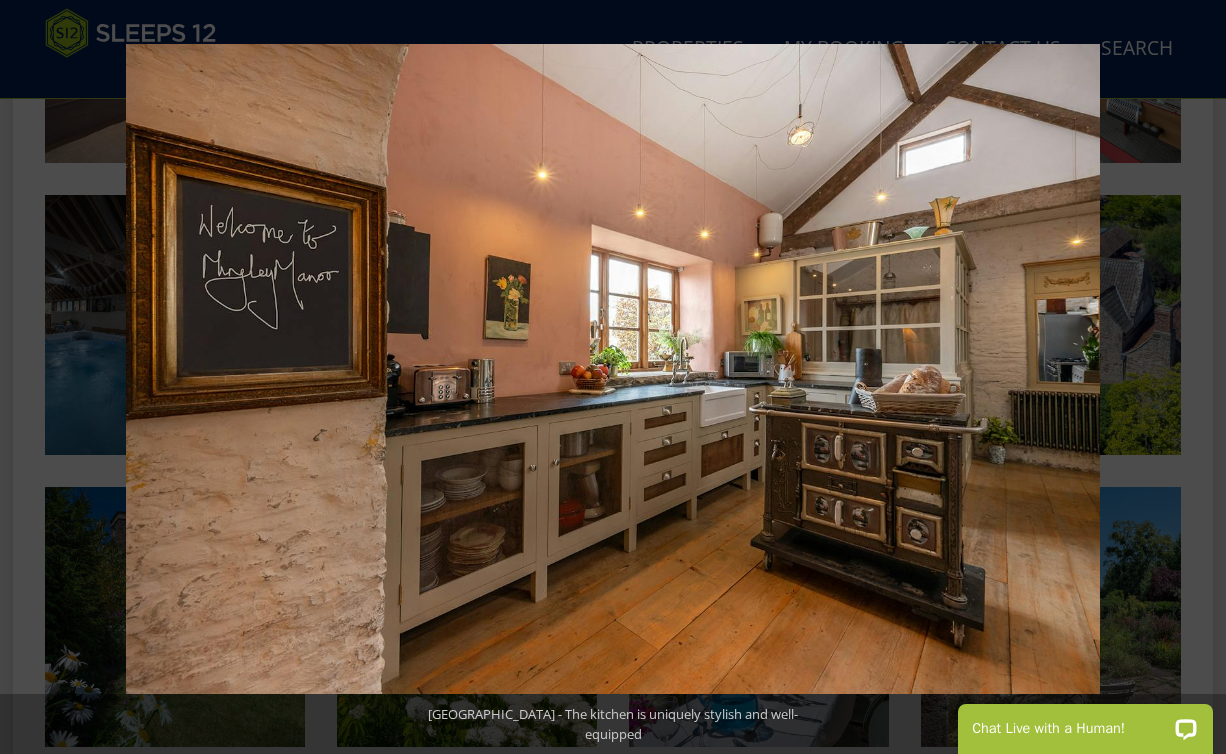 click at bounding box center (1191, 377) 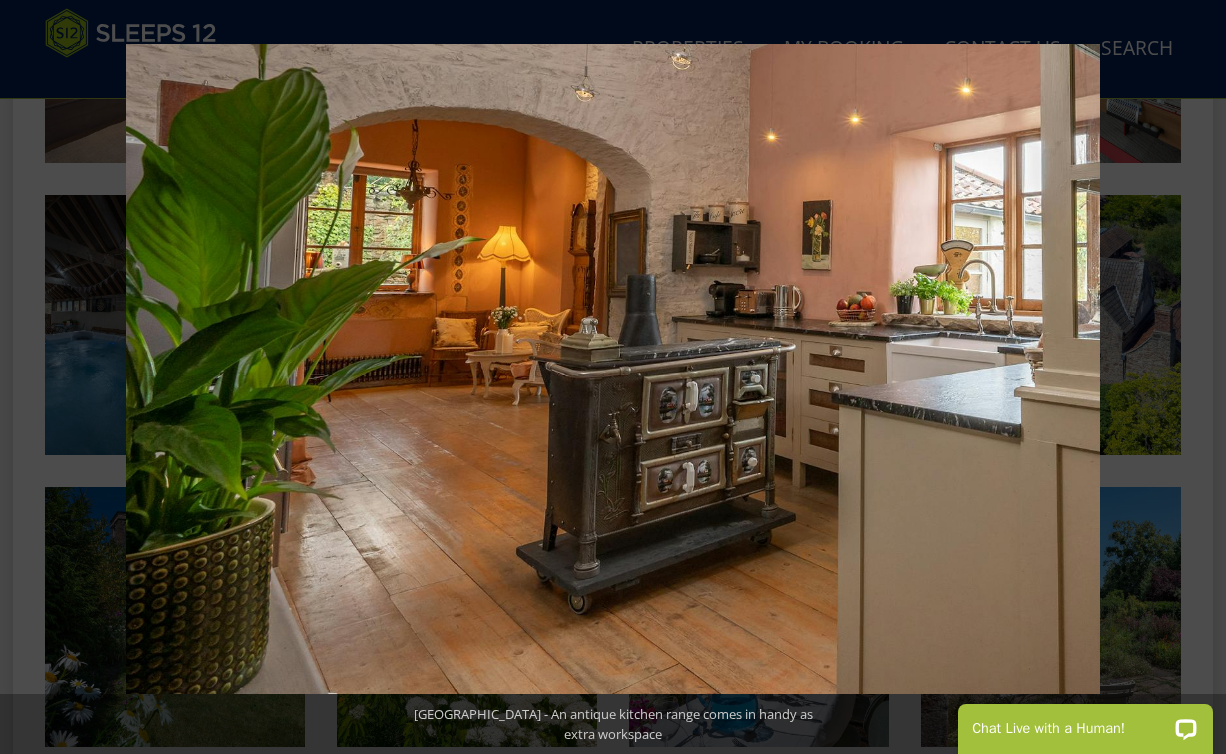 click at bounding box center [1191, 377] 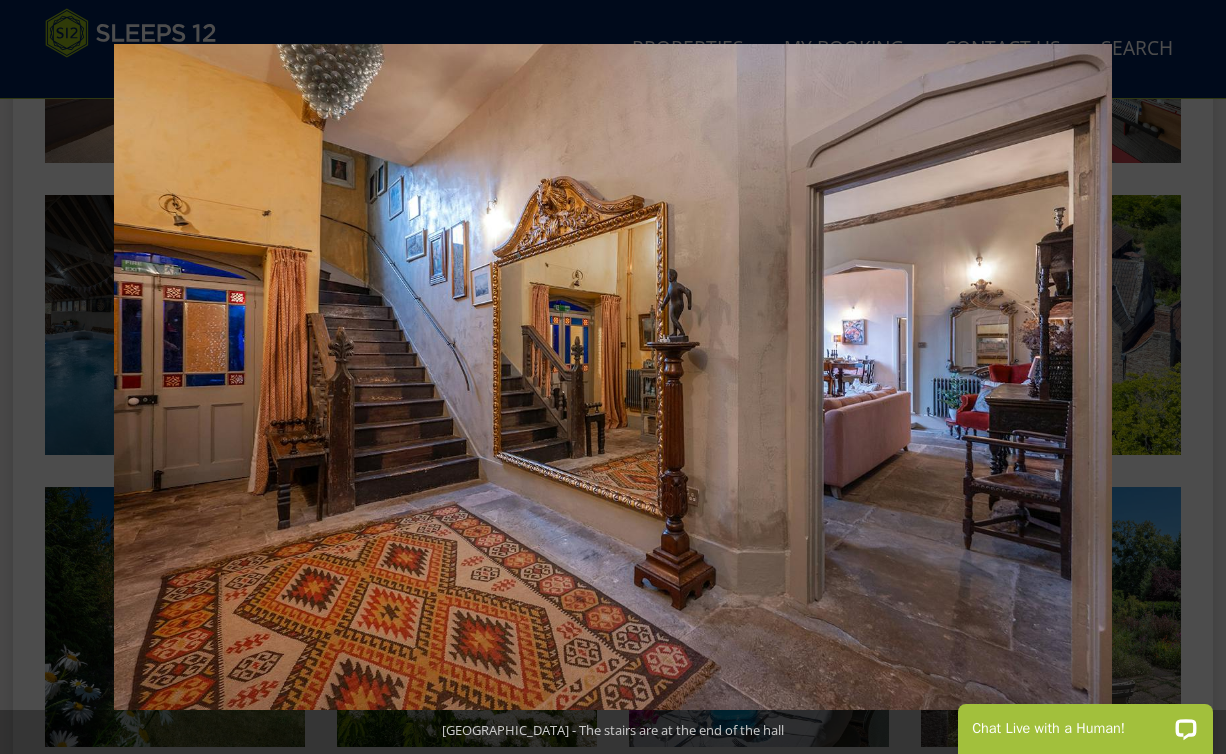click at bounding box center (1191, 377) 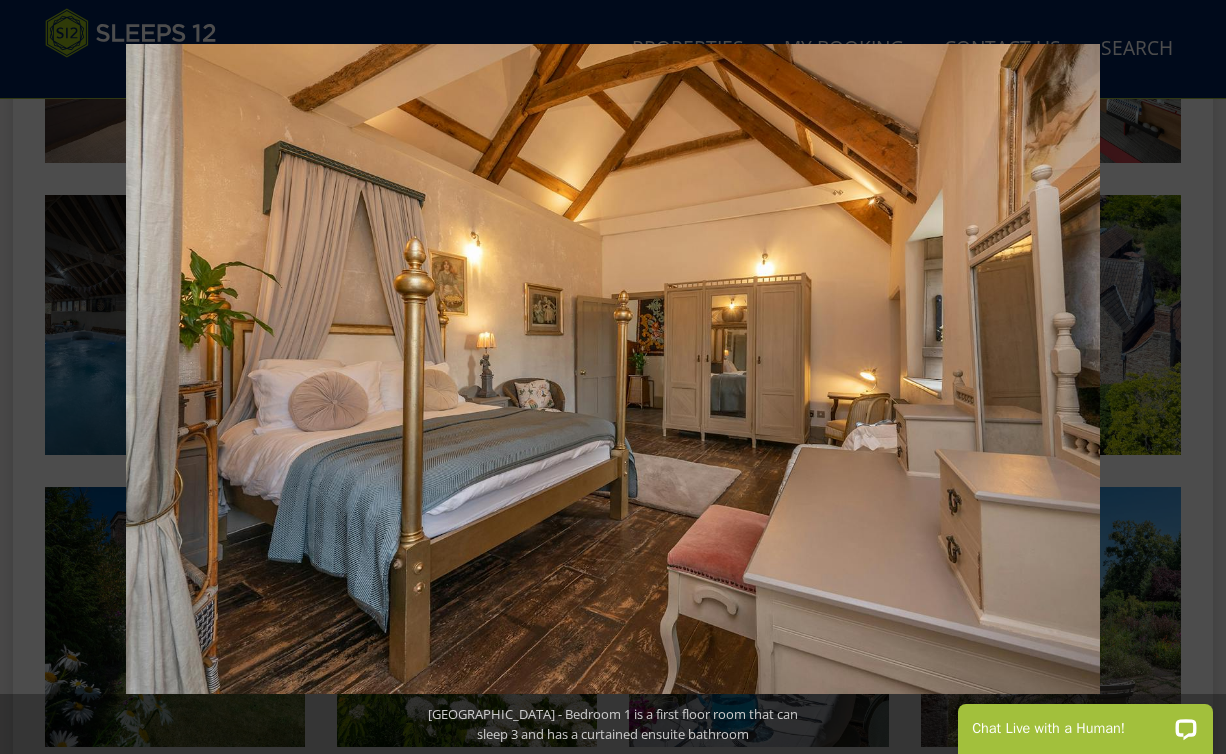 click at bounding box center [1191, 377] 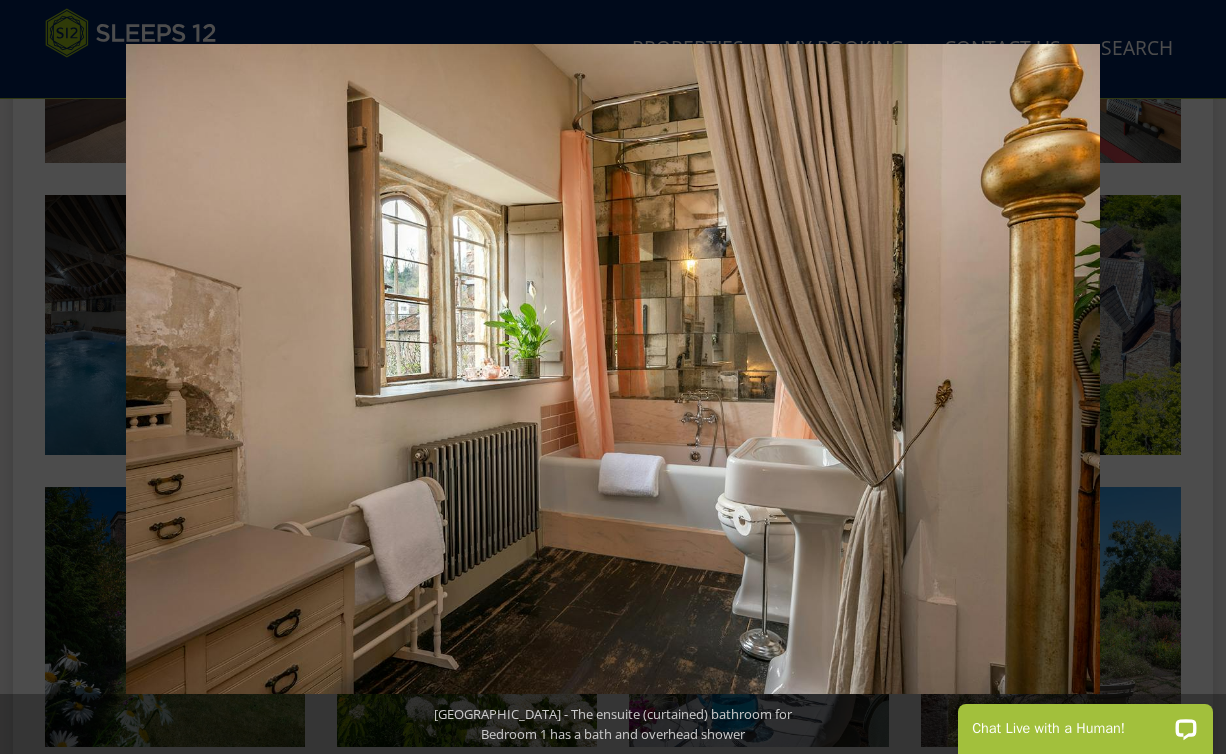 click at bounding box center [1191, 377] 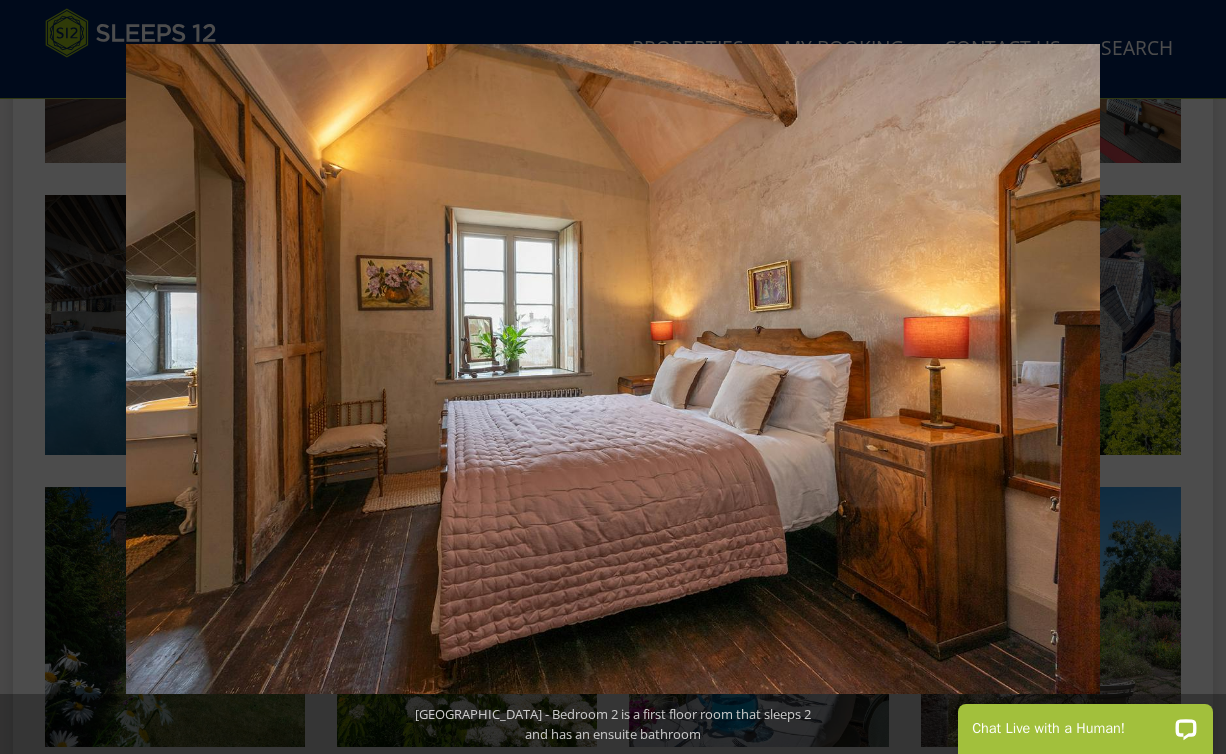 click at bounding box center (1191, 377) 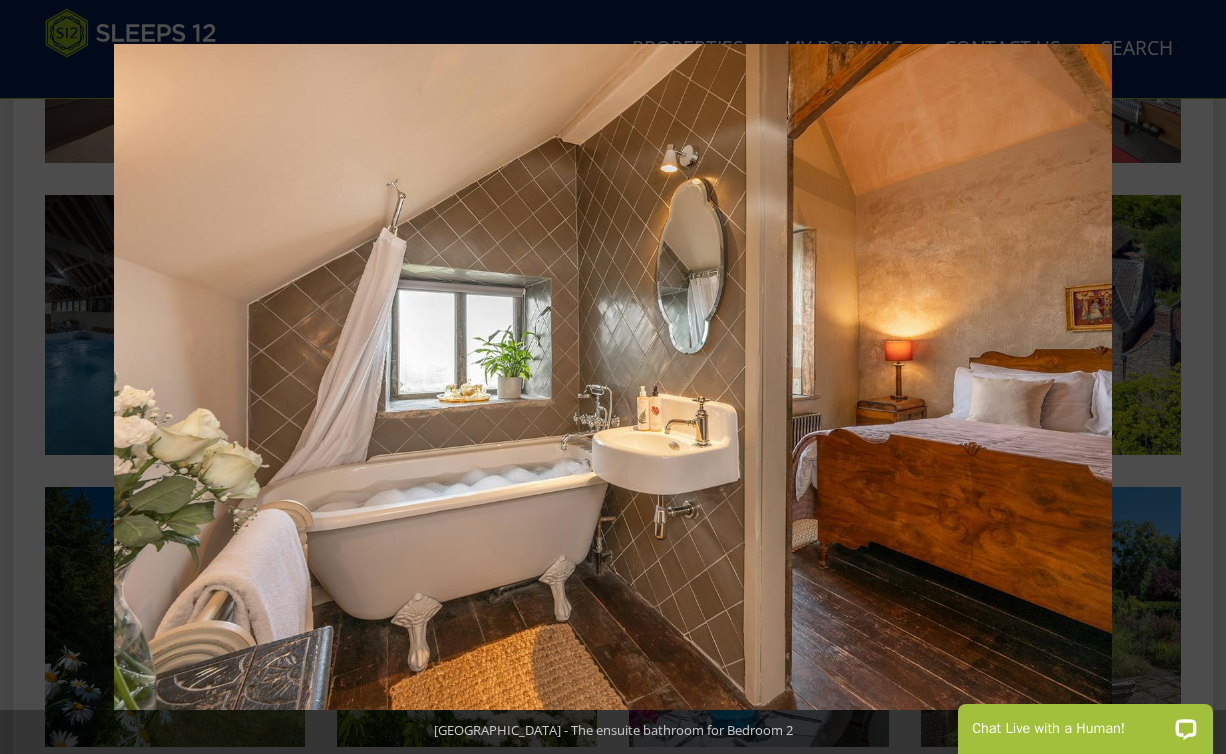 click at bounding box center [1191, 377] 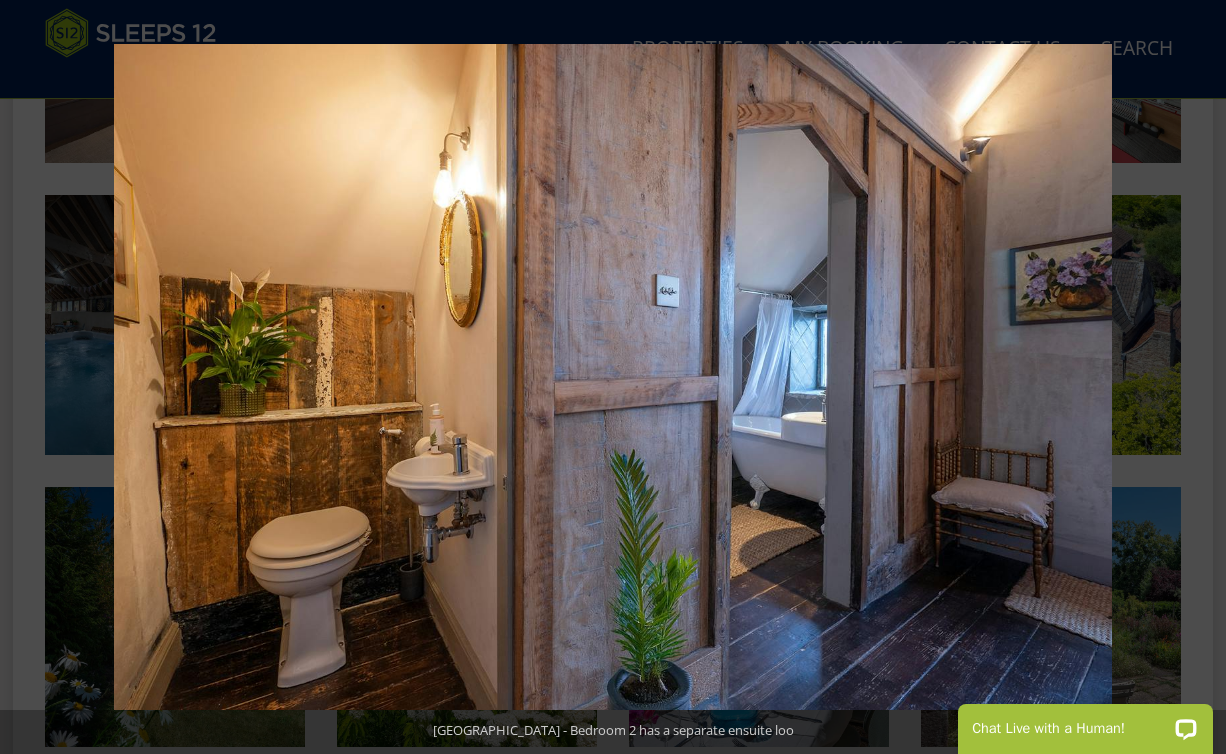 click at bounding box center [1191, 377] 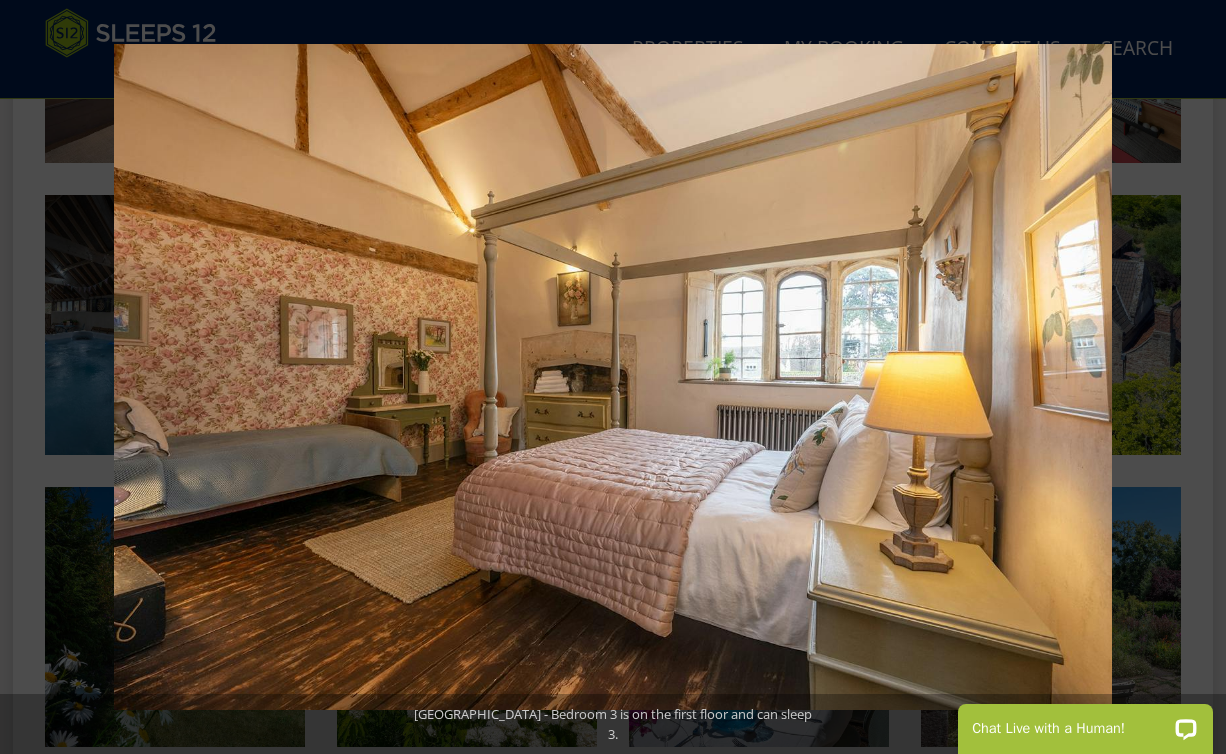 click at bounding box center [1191, 377] 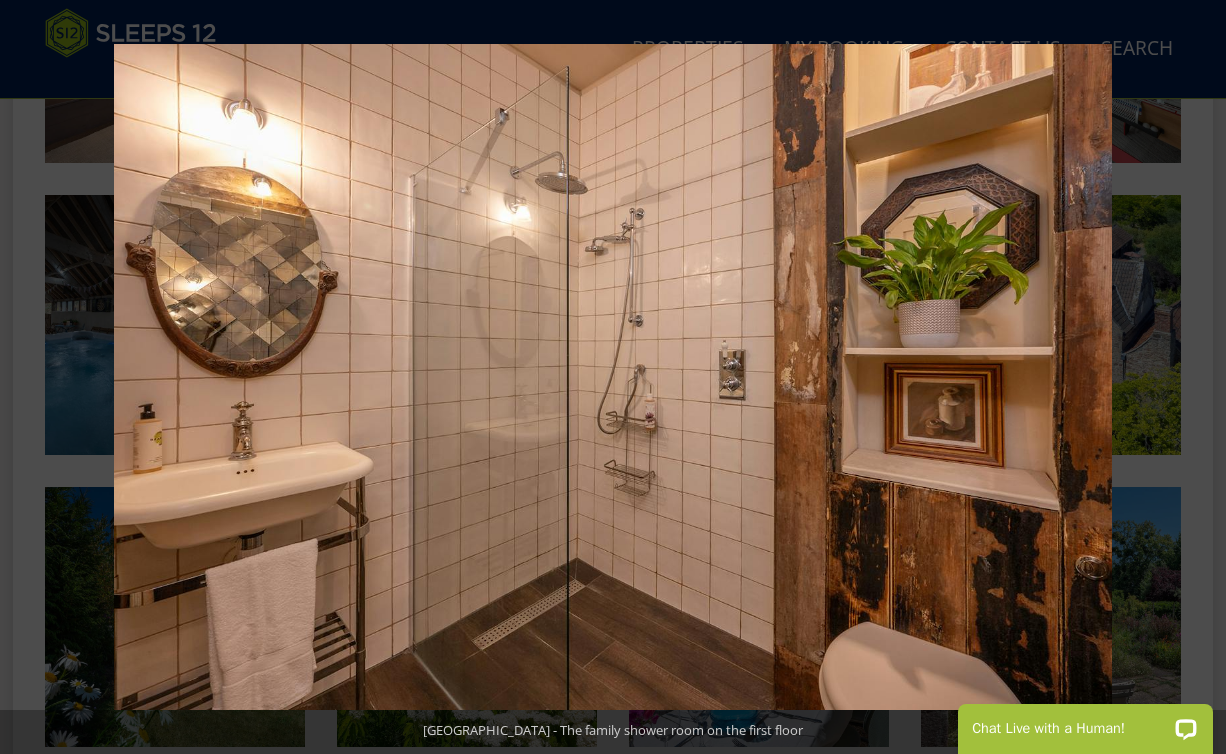 click at bounding box center [1191, 377] 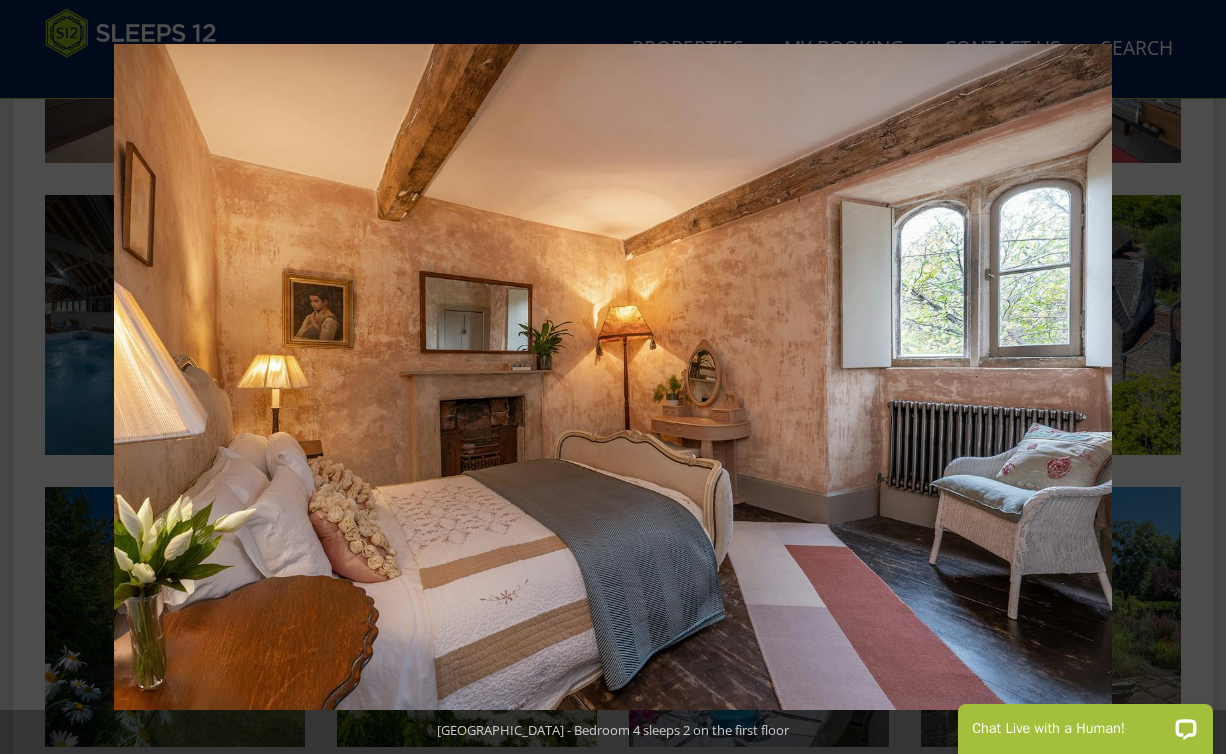 click at bounding box center (1191, 377) 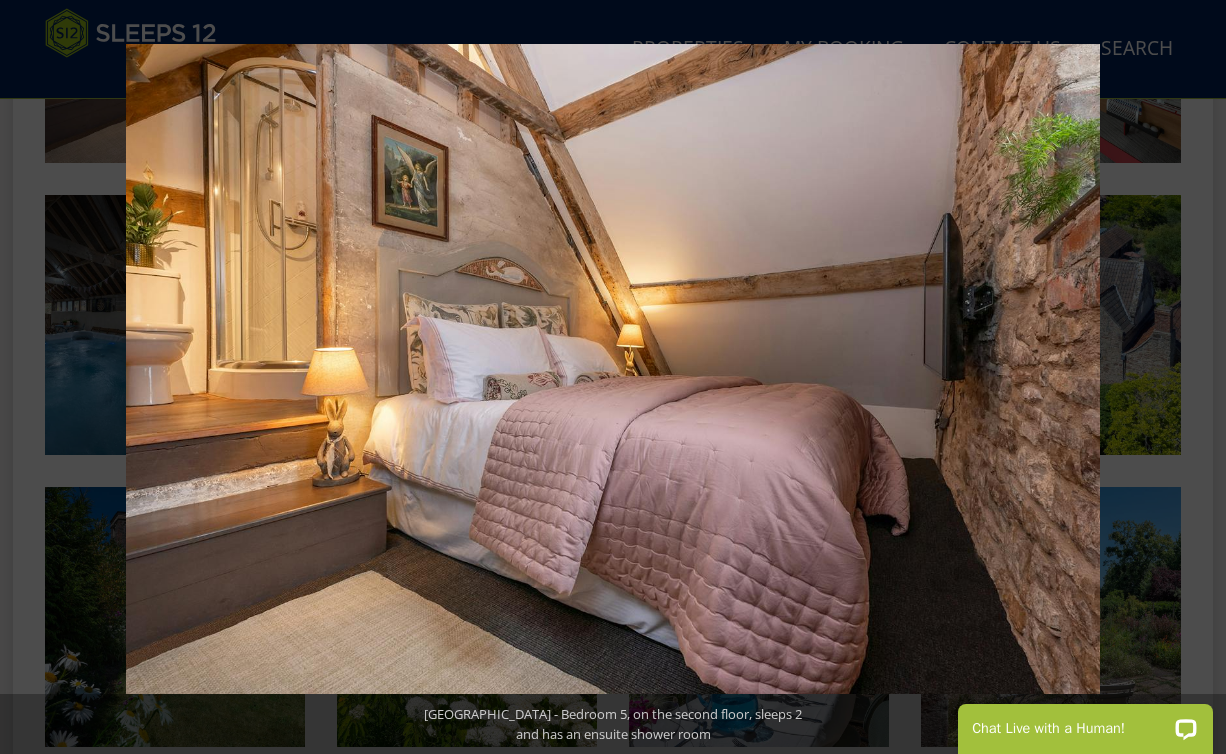 click at bounding box center (1191, 377) 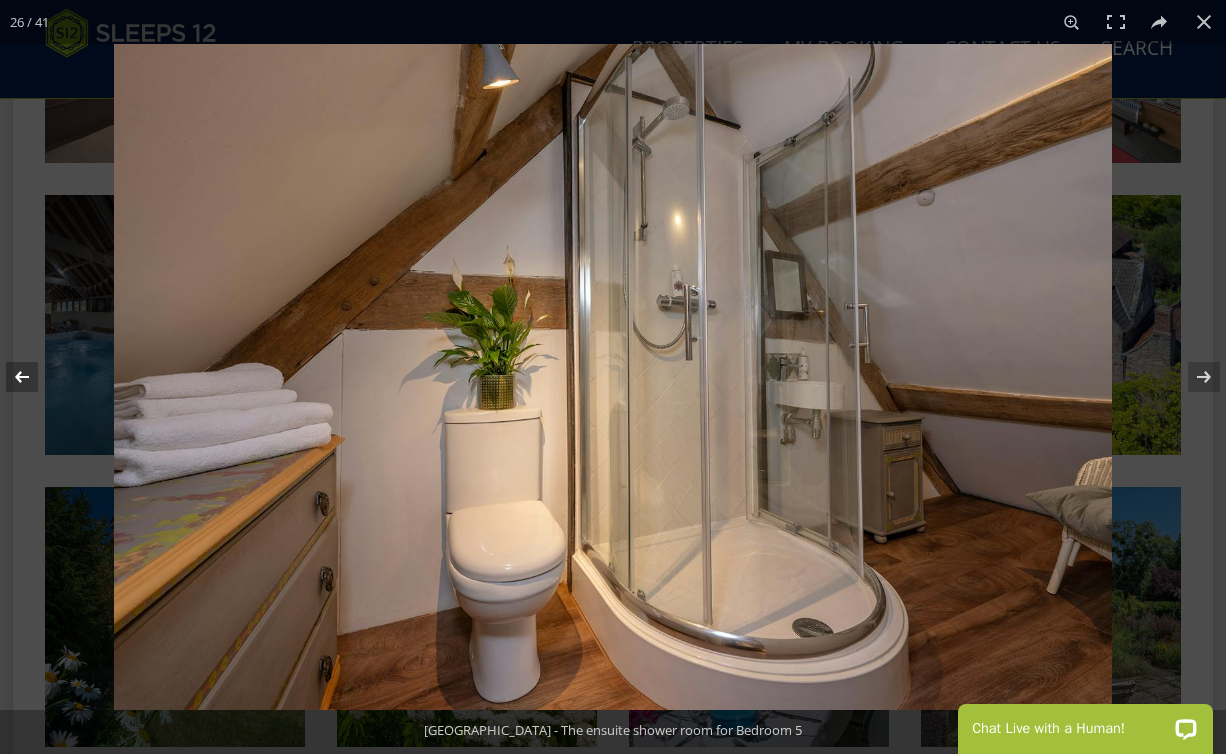 click at bounding box center (35, 377) 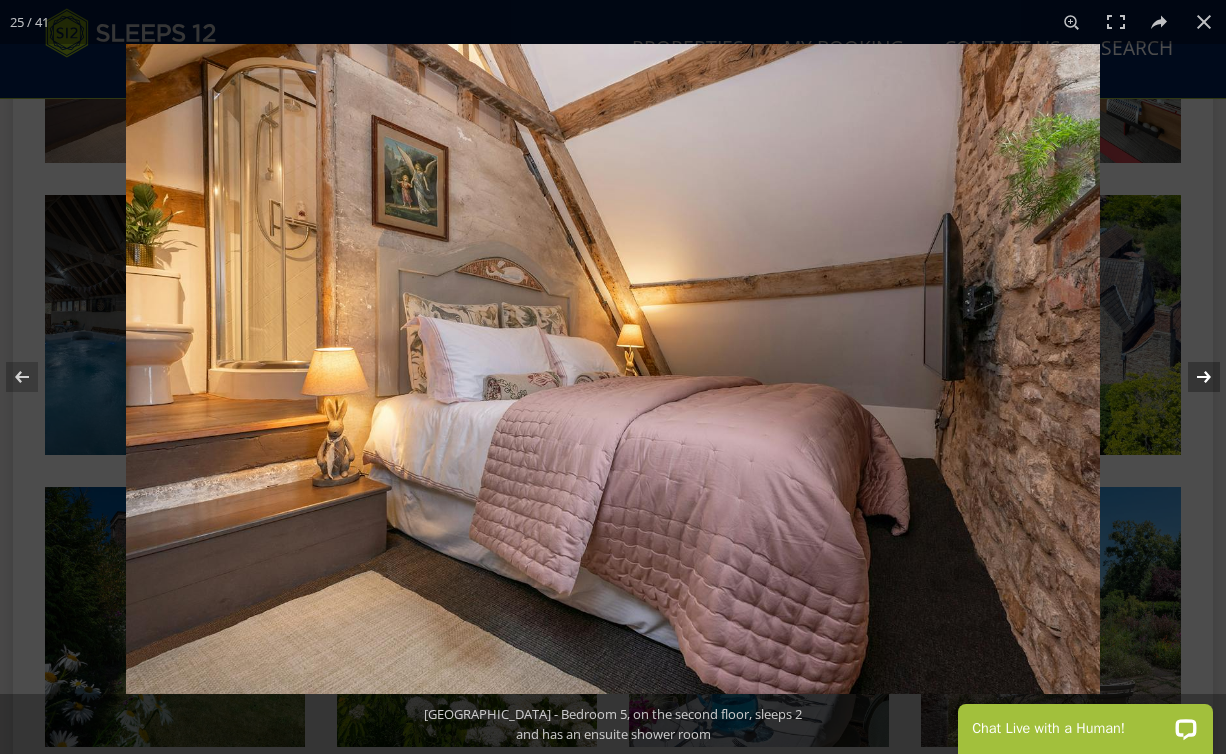 click at bounding box center [1191, 377] 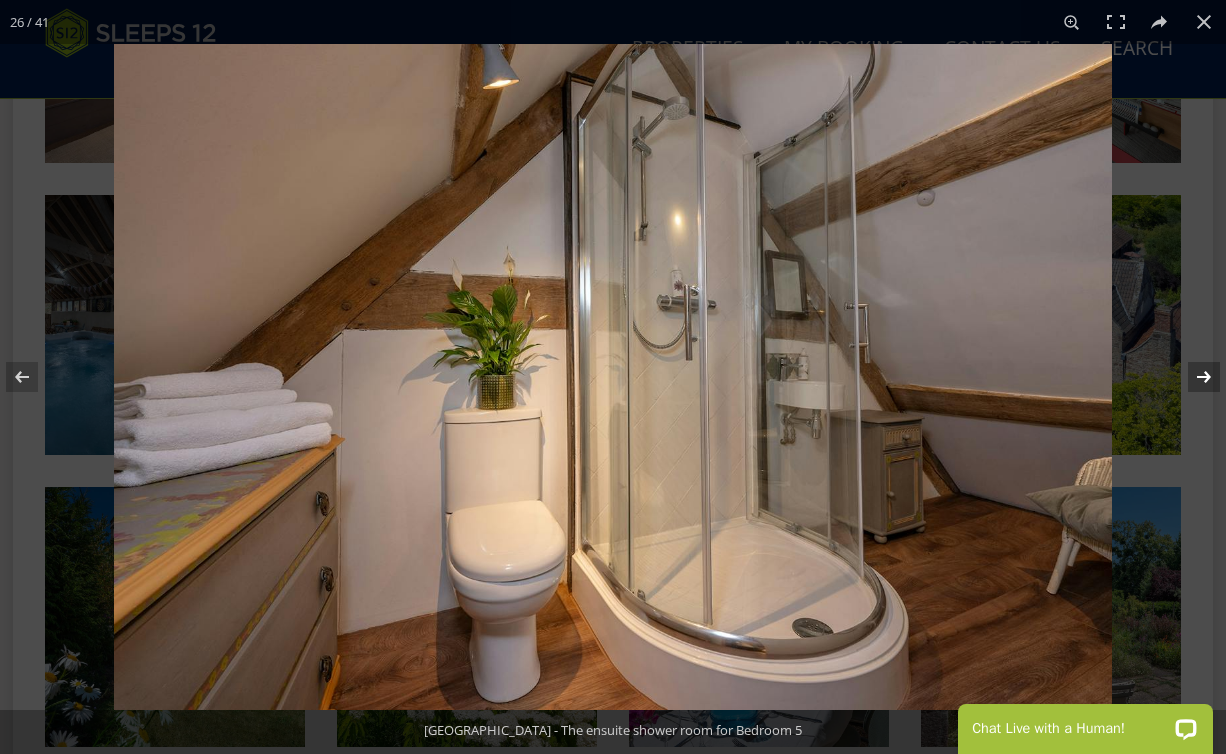 click at bounding box center [1191, 377] 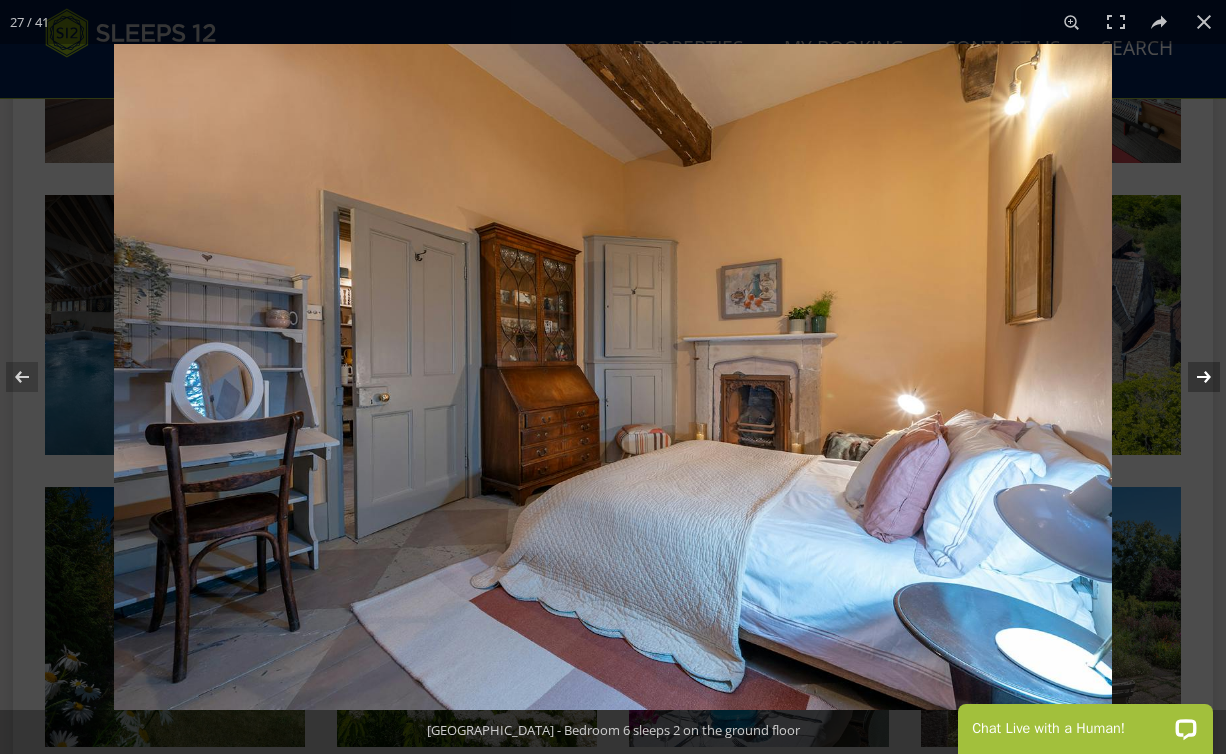 click at bounding box center (1191, 377) 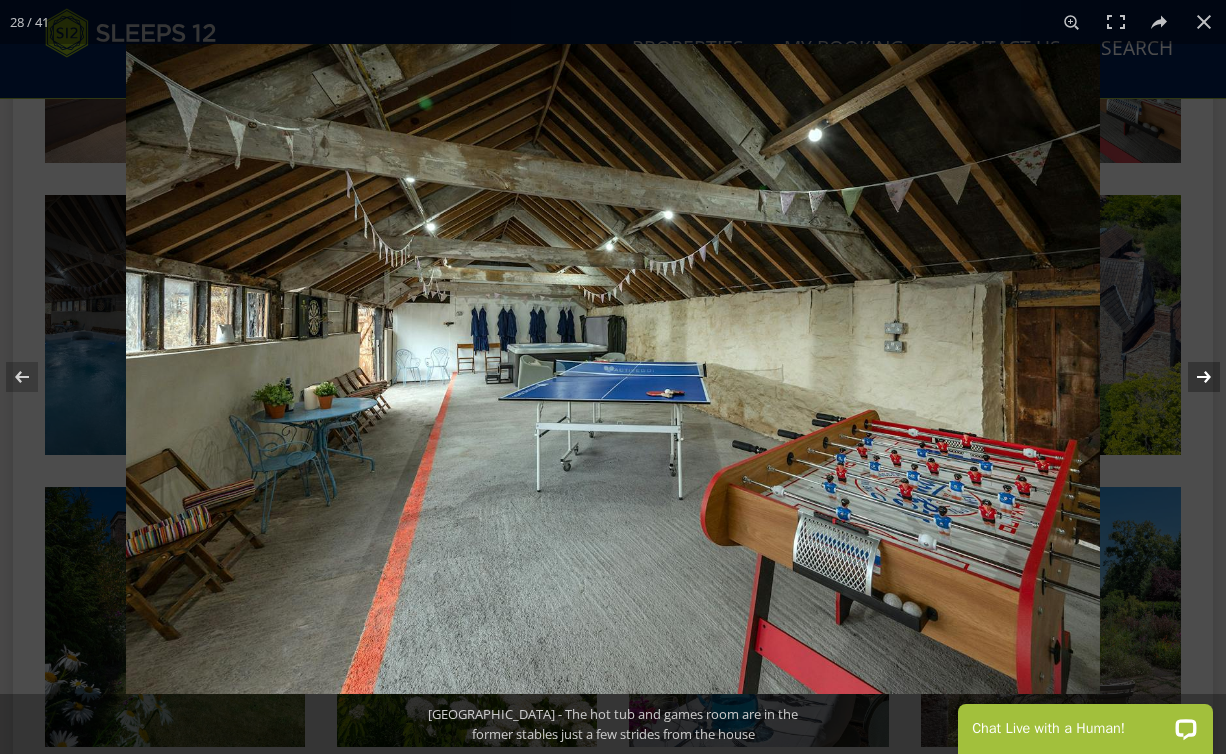 click at bounding box center [1191, 377] 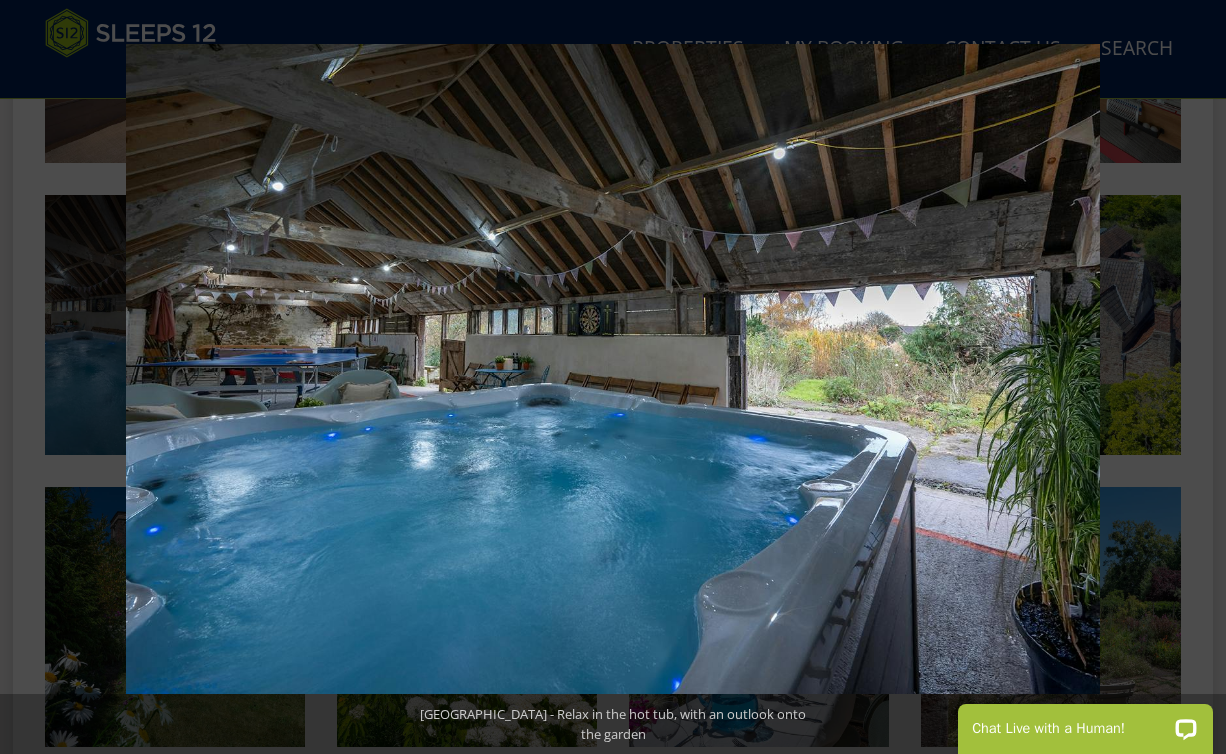 click at bounding box center [1191, 377] 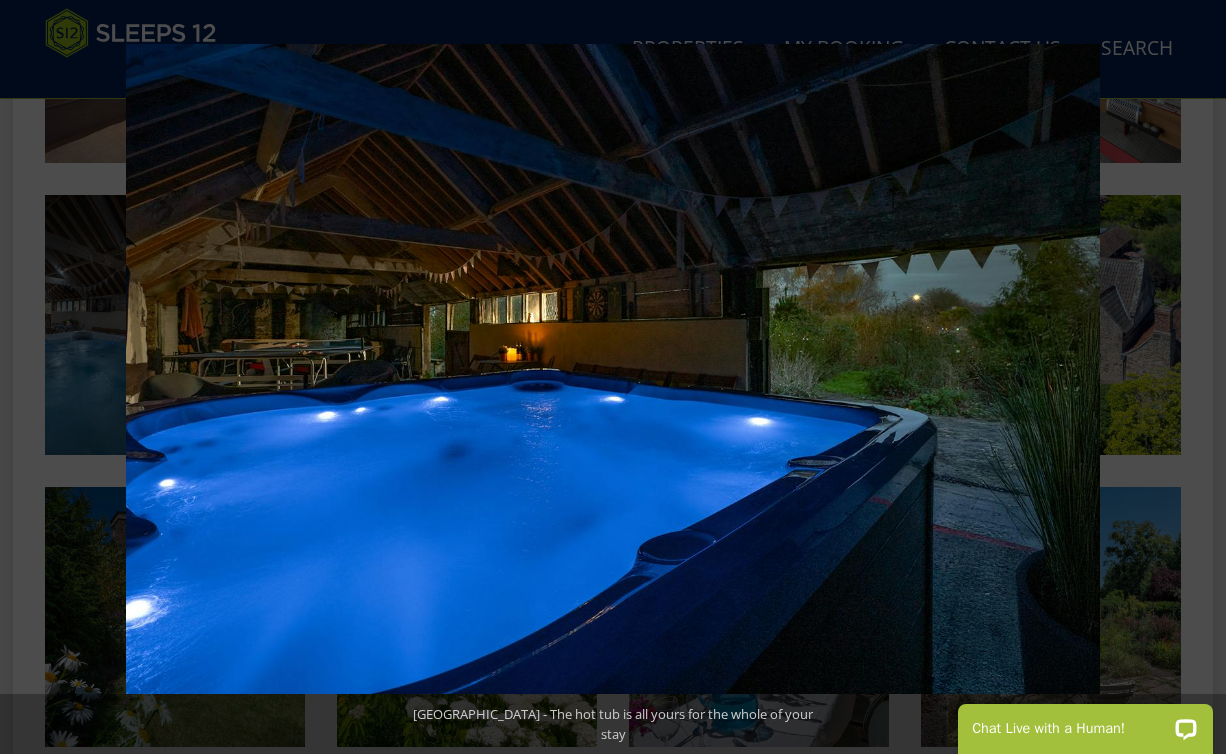 click at bounding box center [1191, 377] 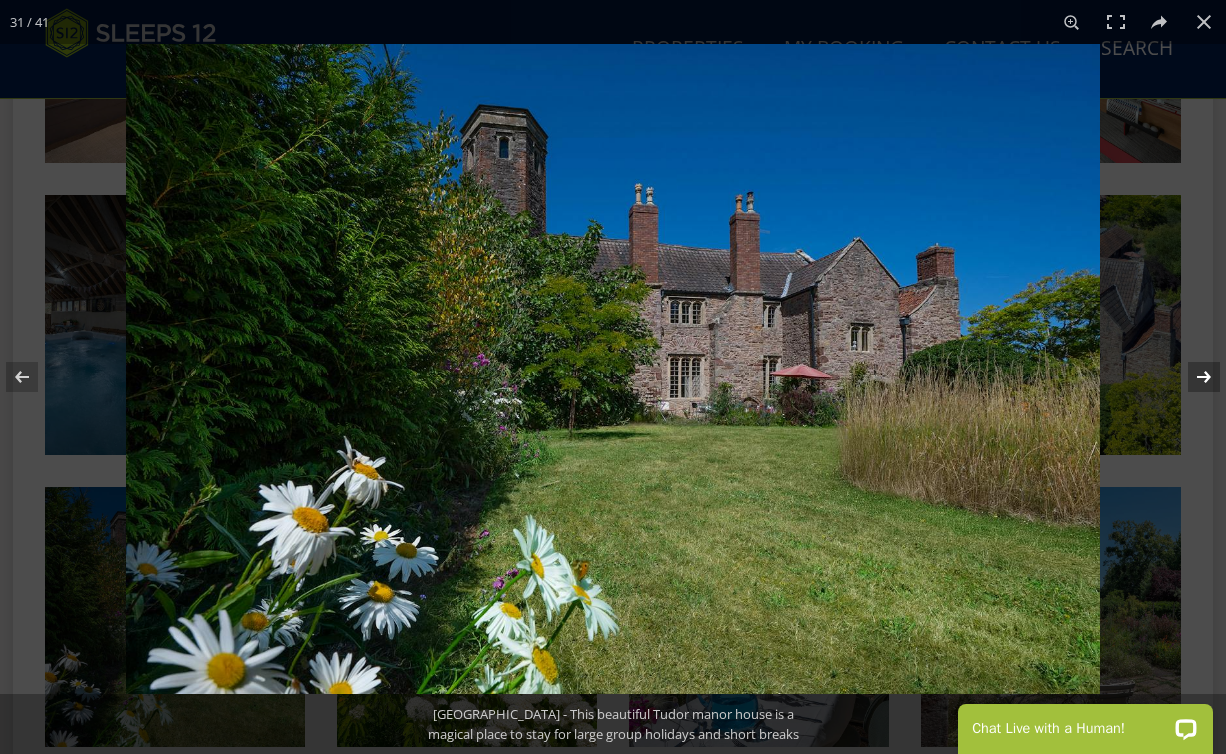 click at bounding box center (1191, 377) 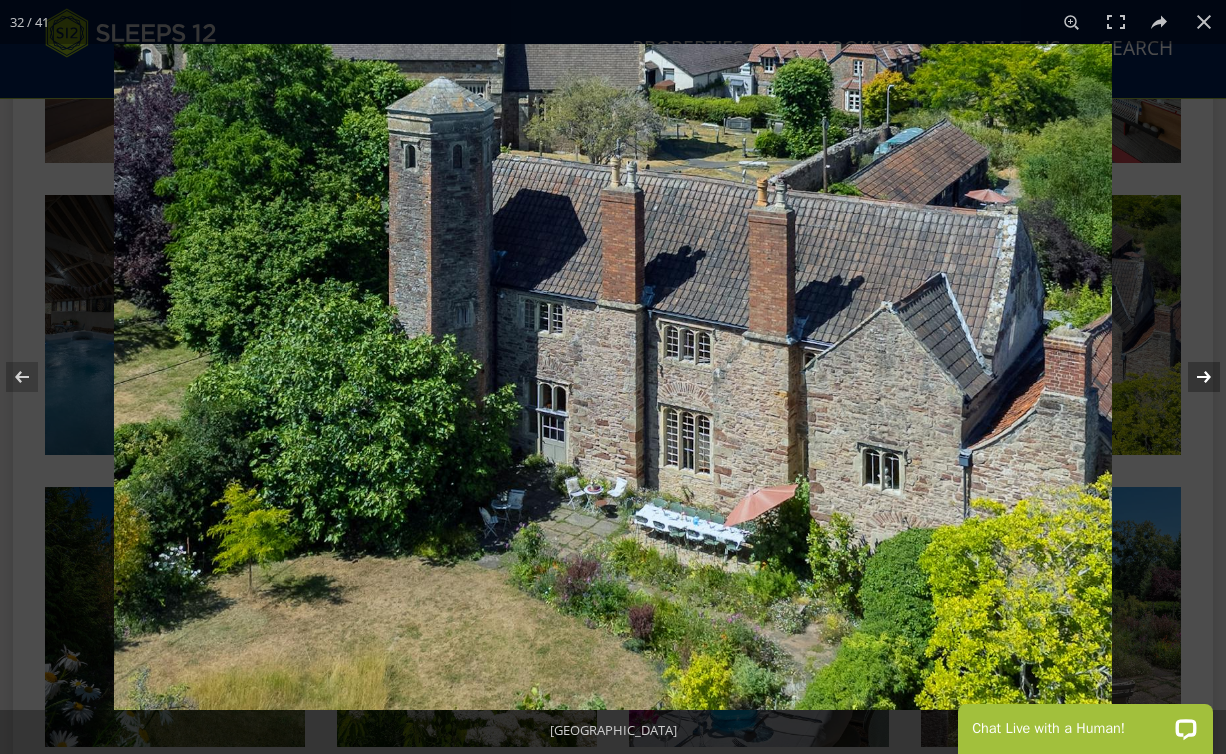 click at bounding box center (1191, 377) 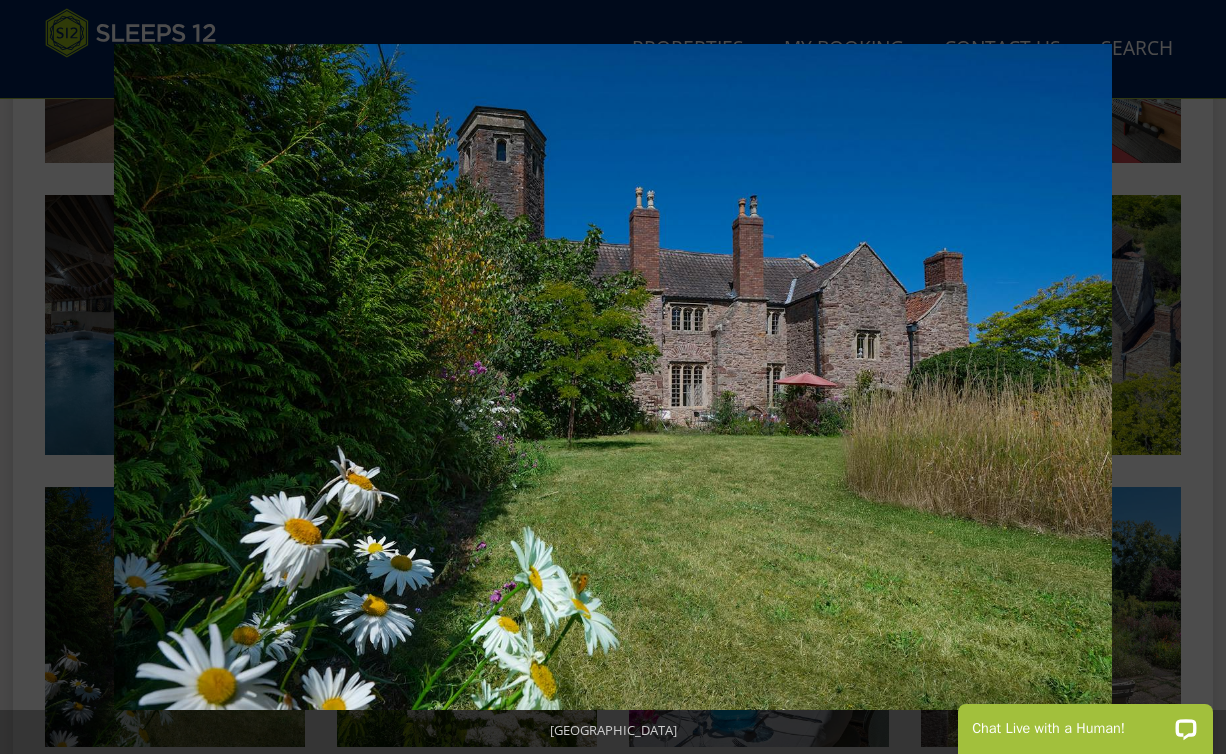 click at bounding box center [1191, 377] 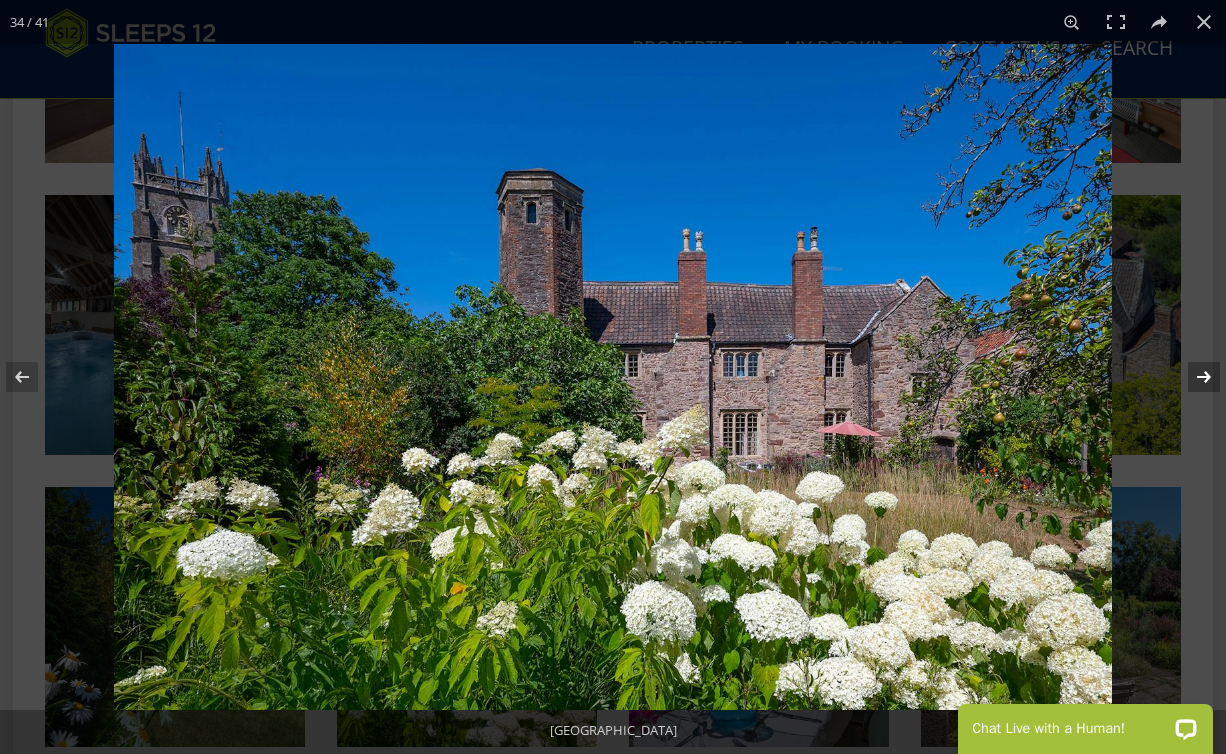 click at bounding box center (1191, 377) 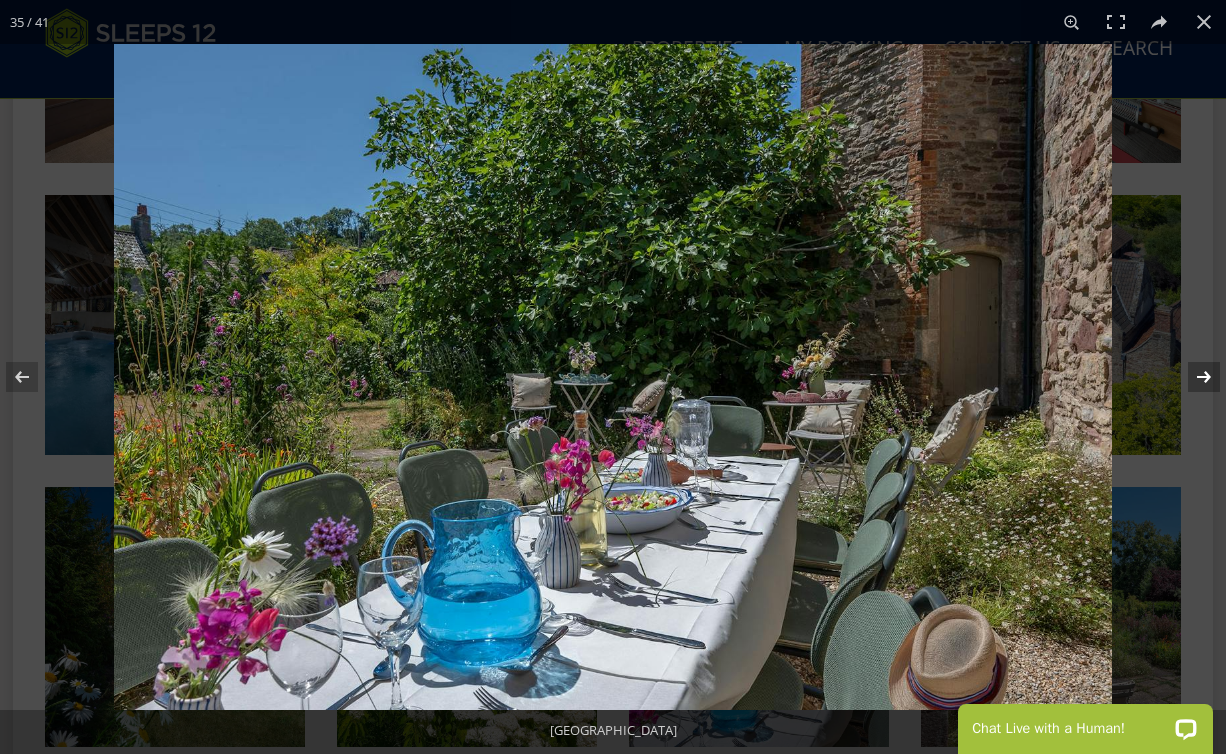 click at bounding box center [1191, 377] 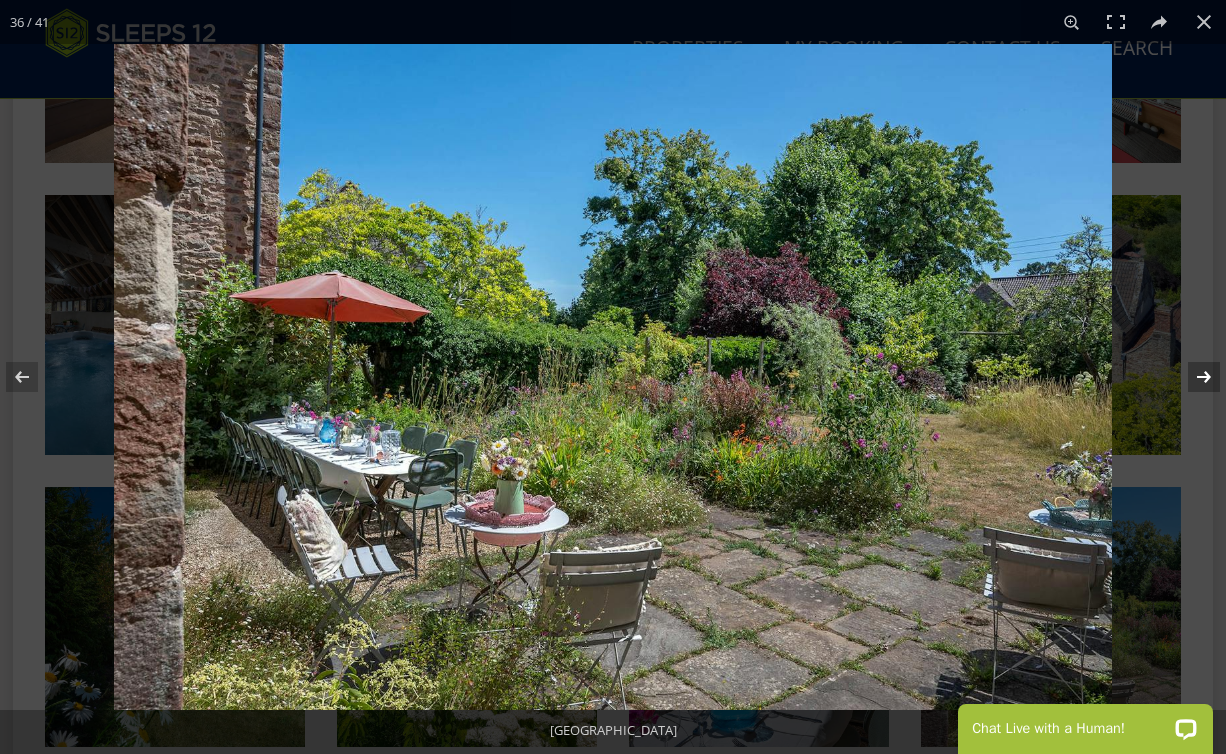 click at bounding box center [1191, 377] 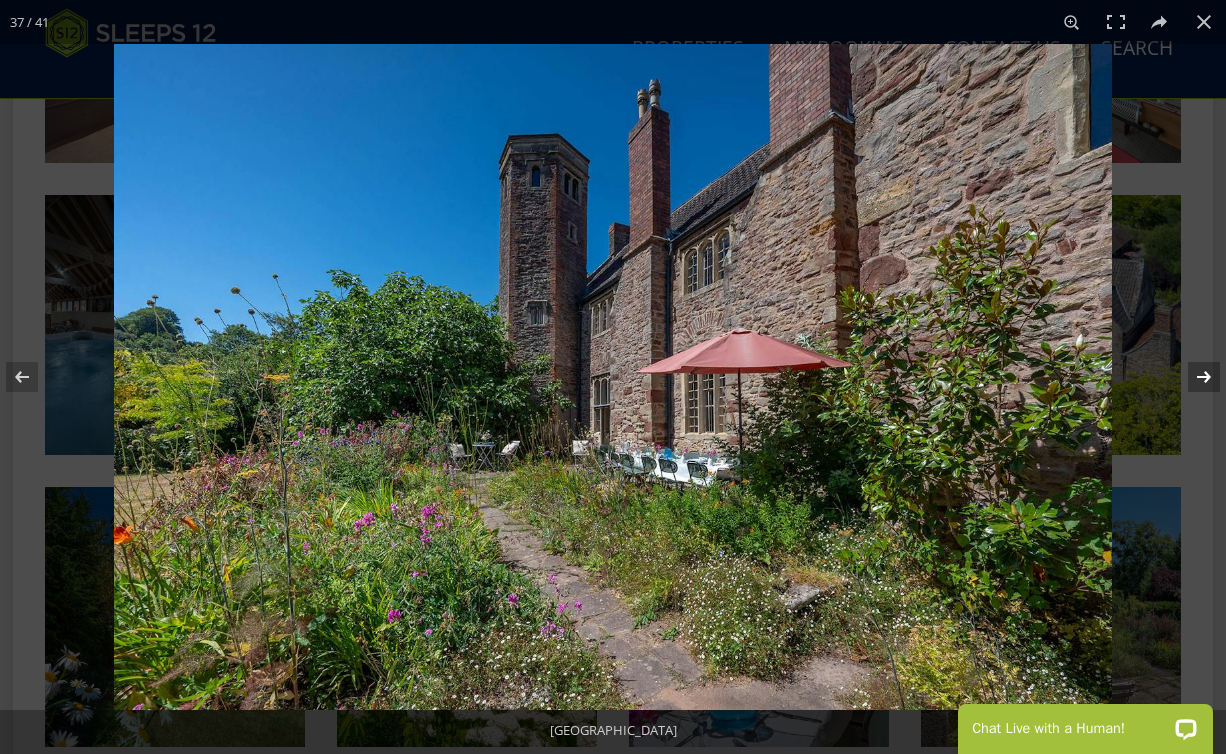 click at bounding box center [1191, 377] 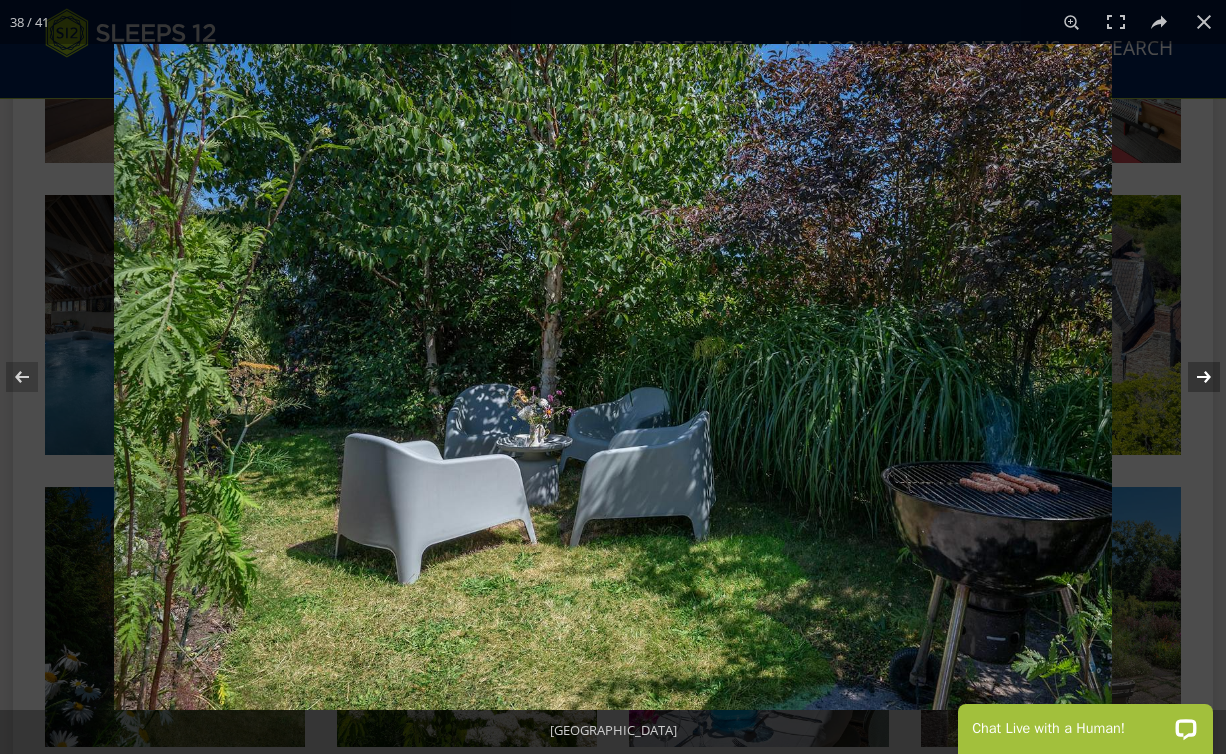 click at bounding box center [1191, 377] 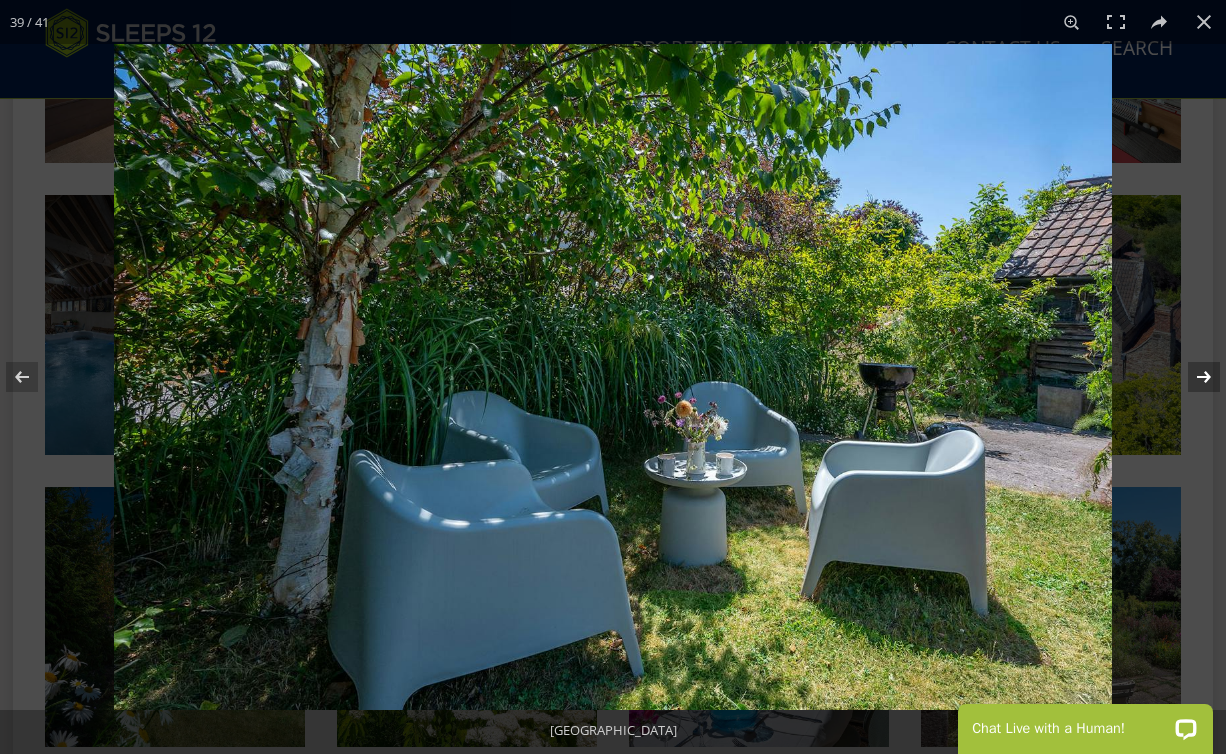 click at bounding box center (1191, 377) 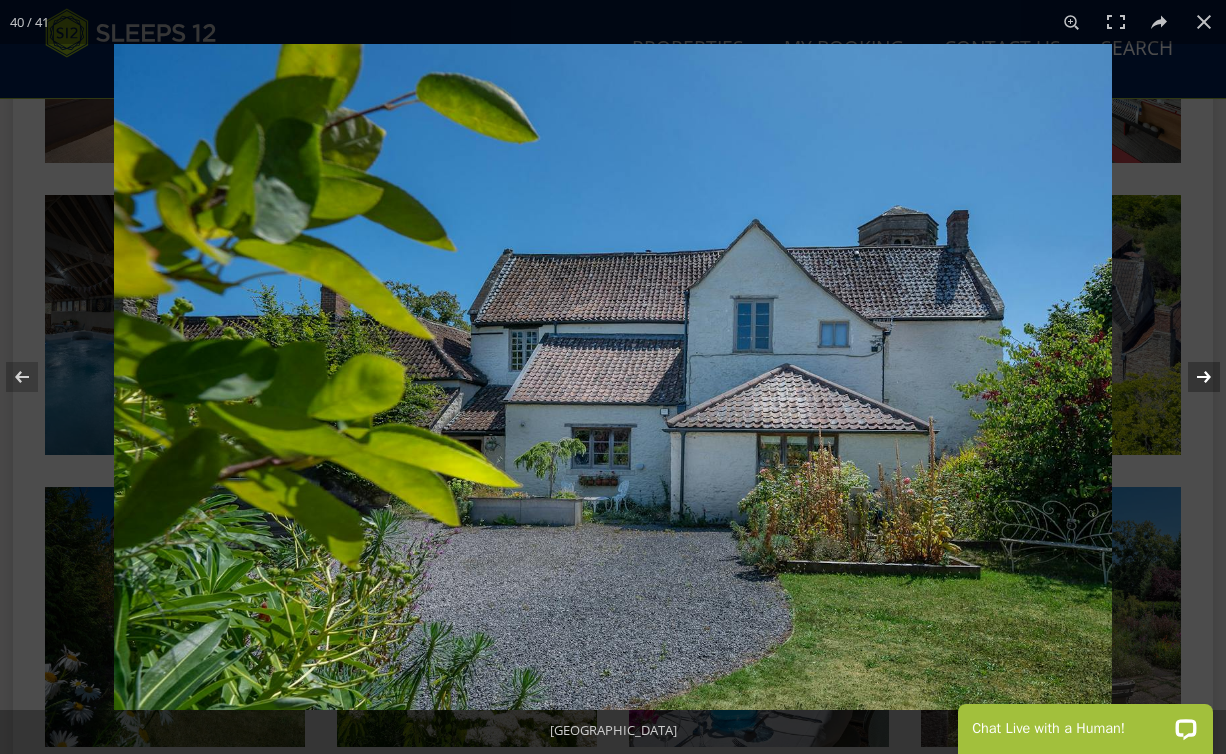 click at bounding box center (1191, 377) 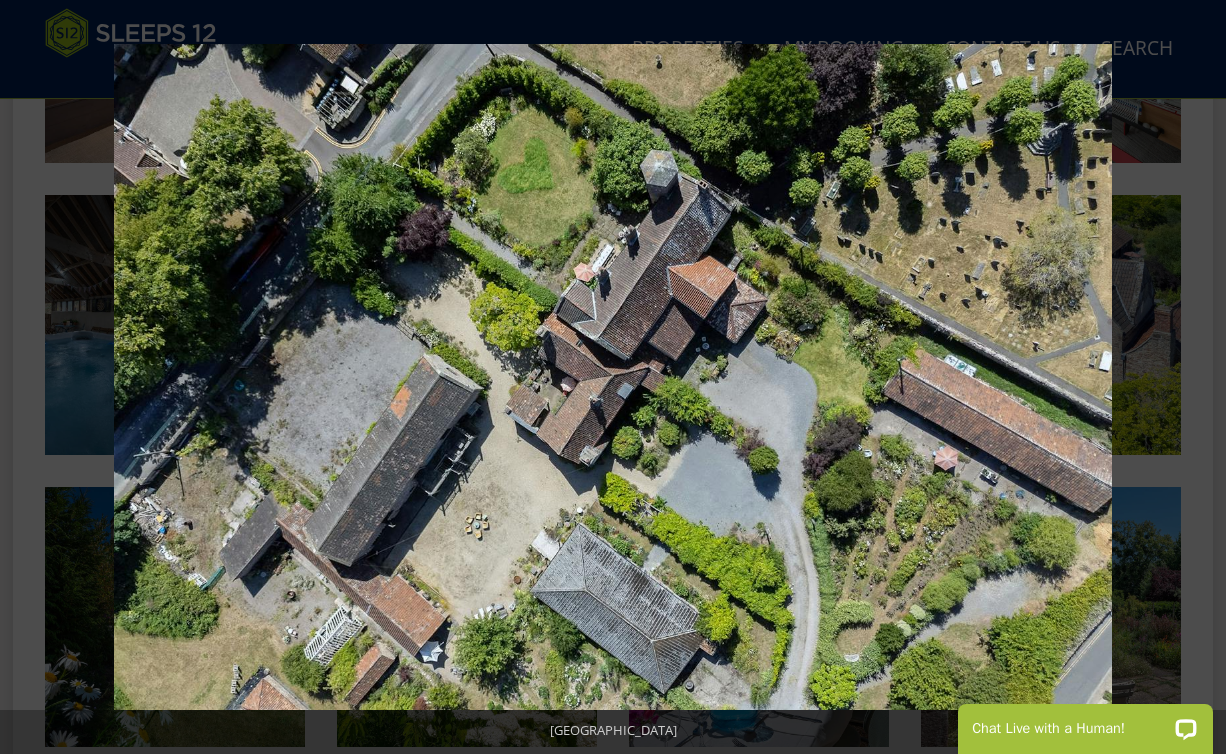 click at bounding box center [1191, 377] 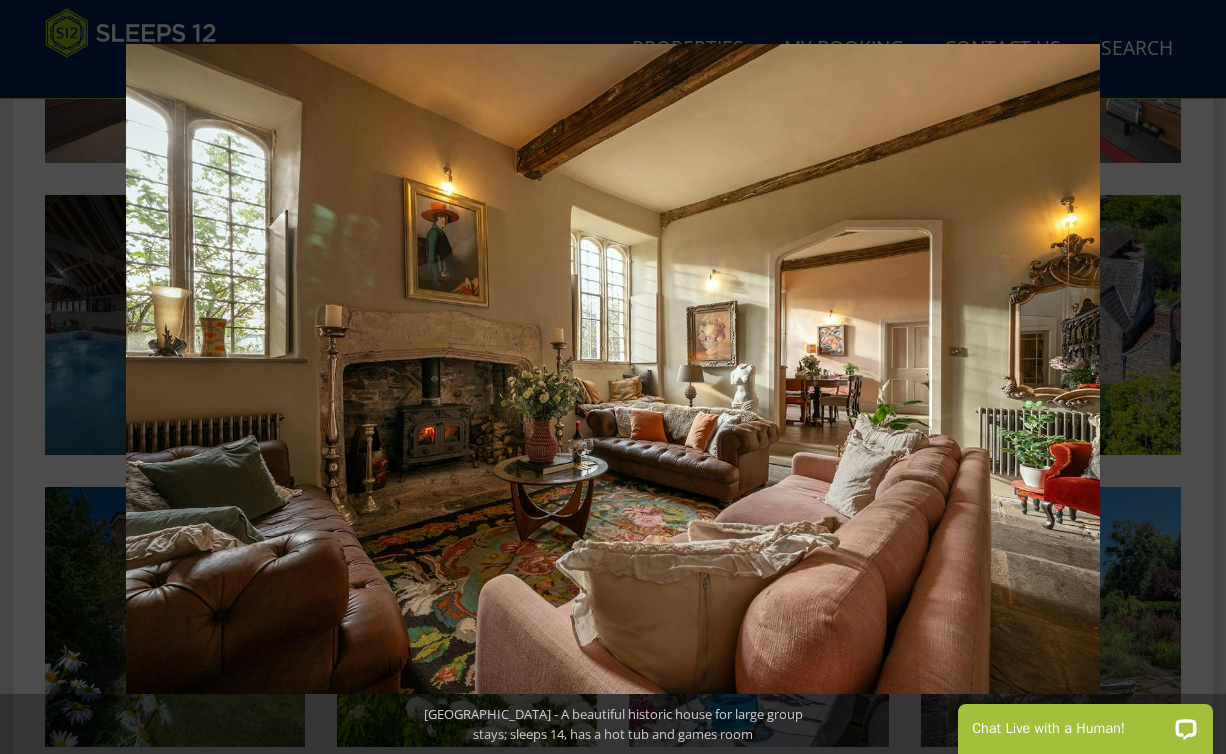 click at bounding box center (1191, 377) 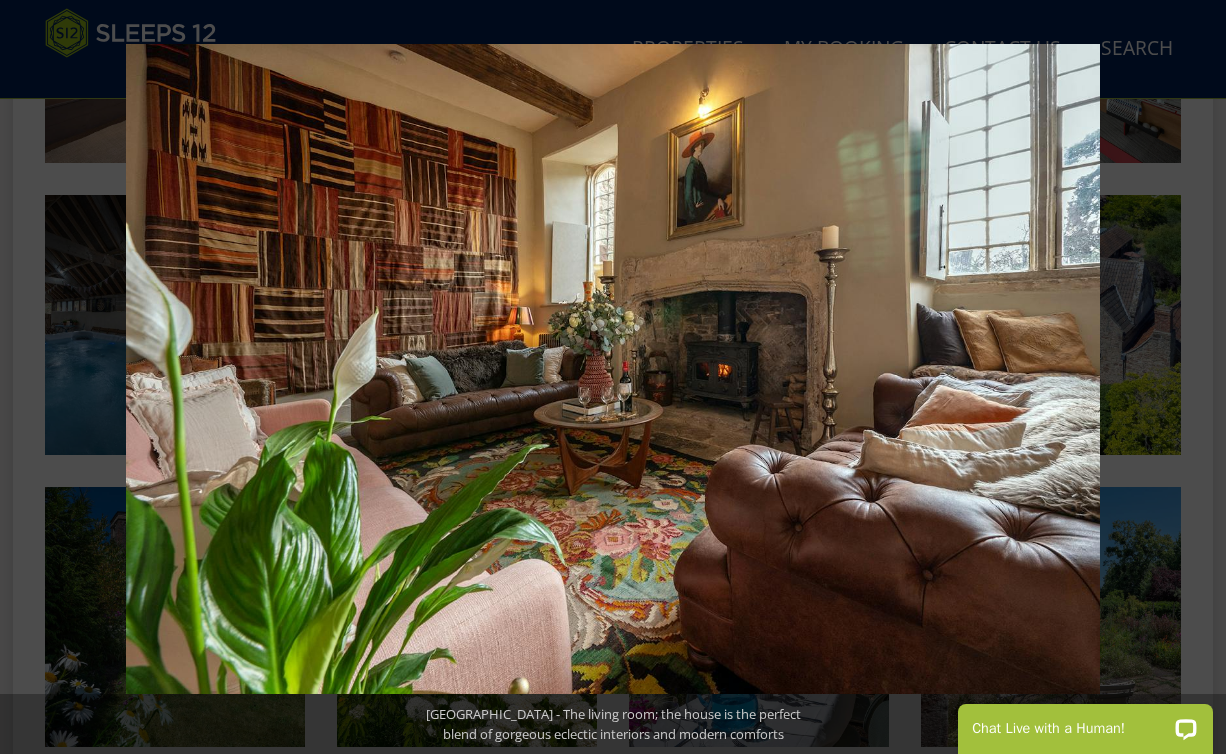 click at bounding box center [1191, 377] 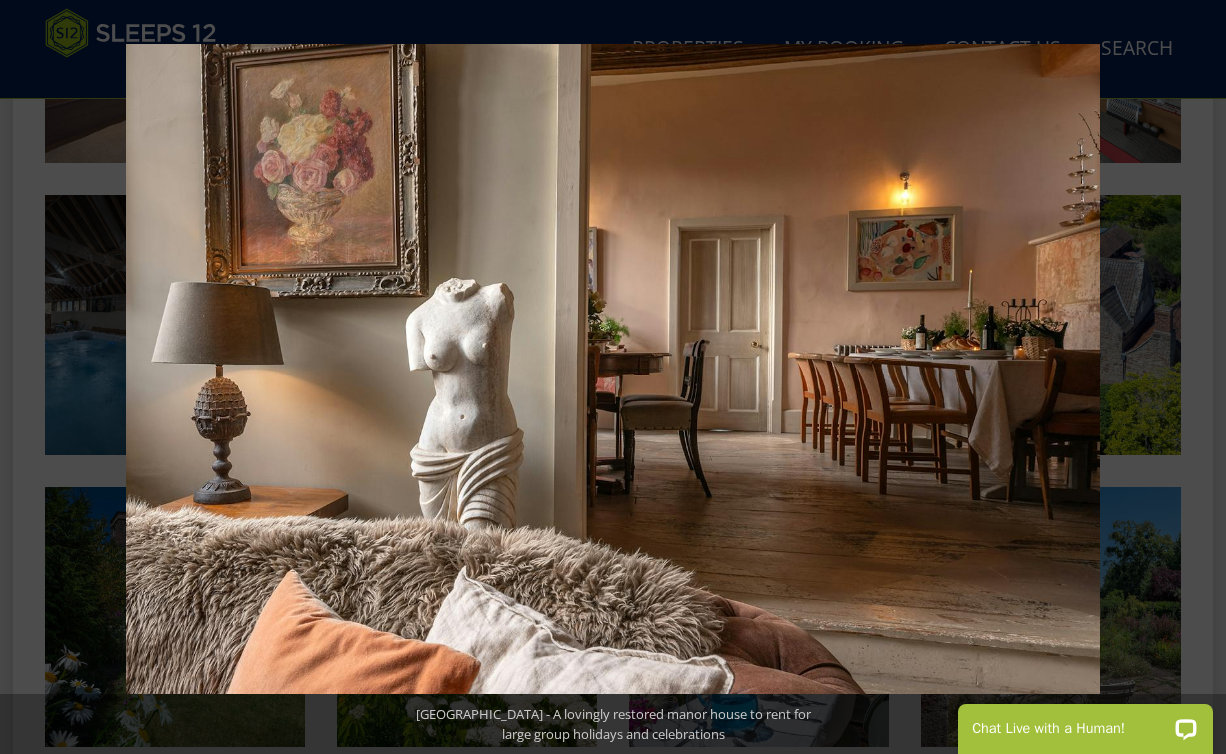 click at bounding box center [1191, 377] 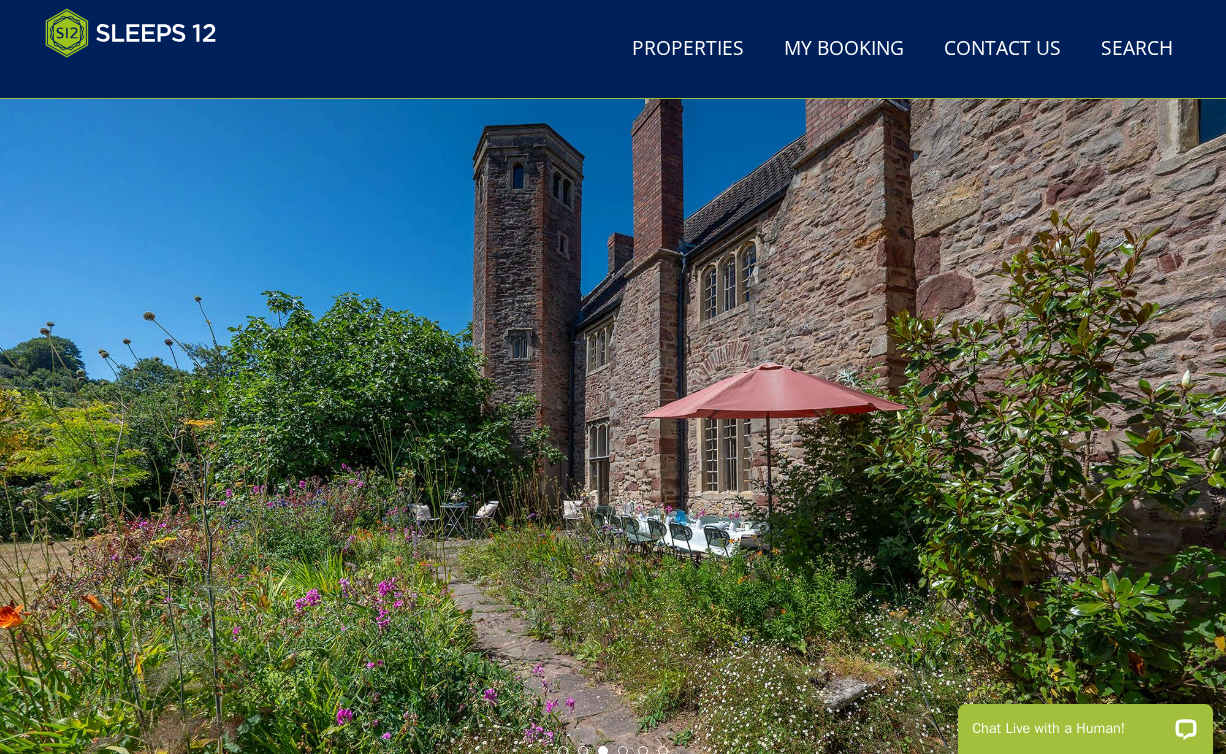scroll, scrollTop: 62, scrollLeft: 0, axis: vertical 